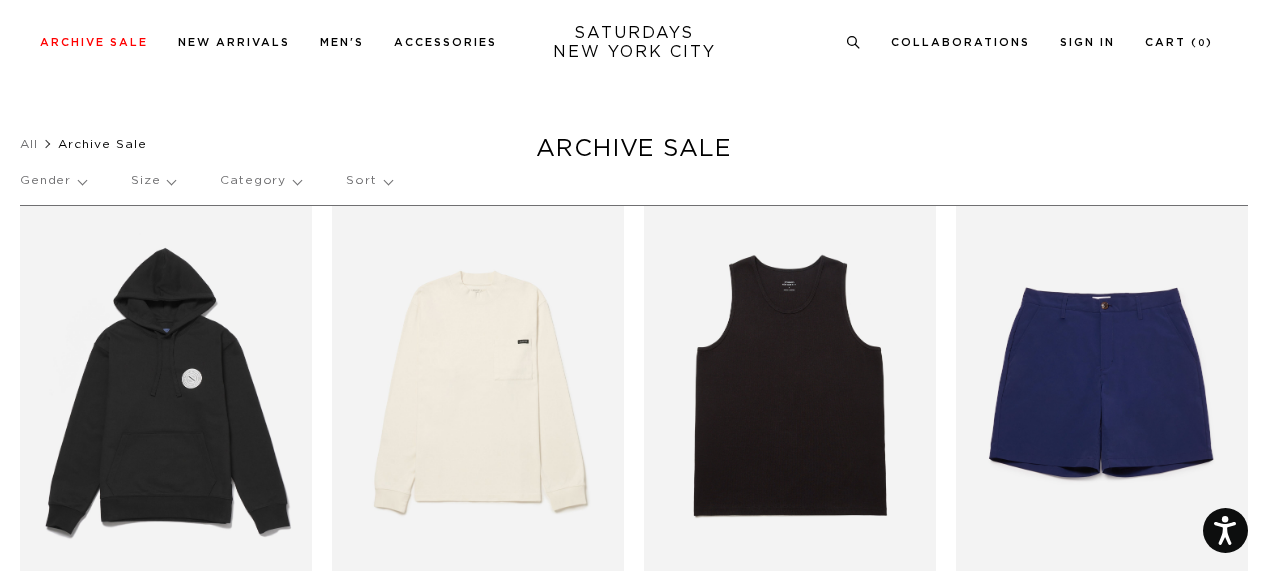 scroll, scrollTop: 600, scrollLeft: 0, axis: vertical 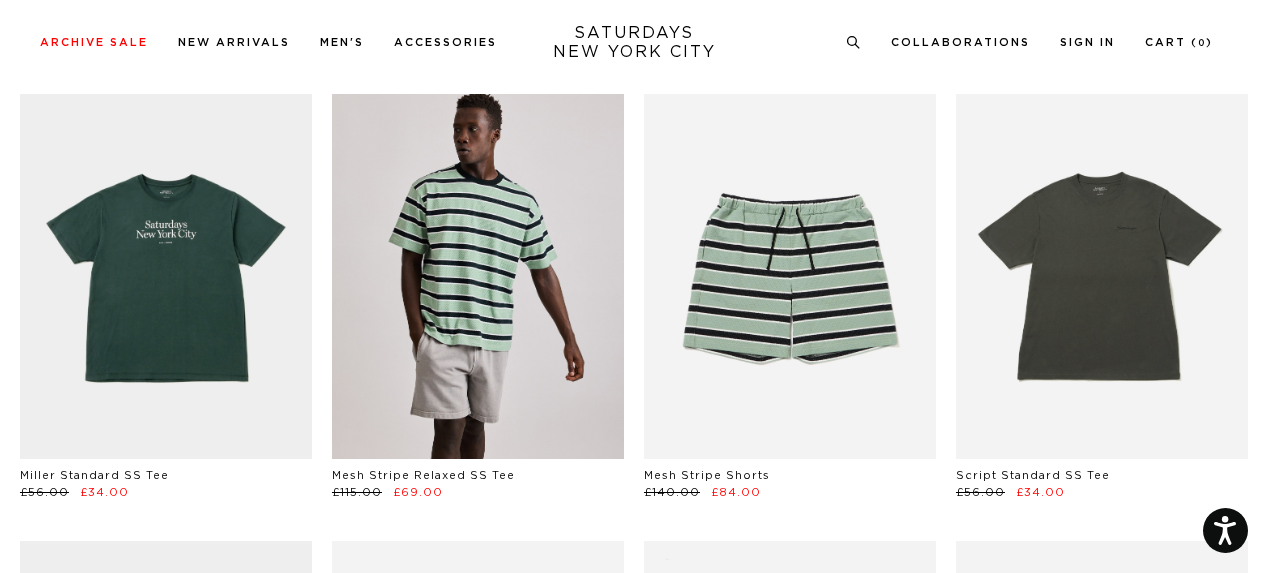 click at bounding box center [478, 276] 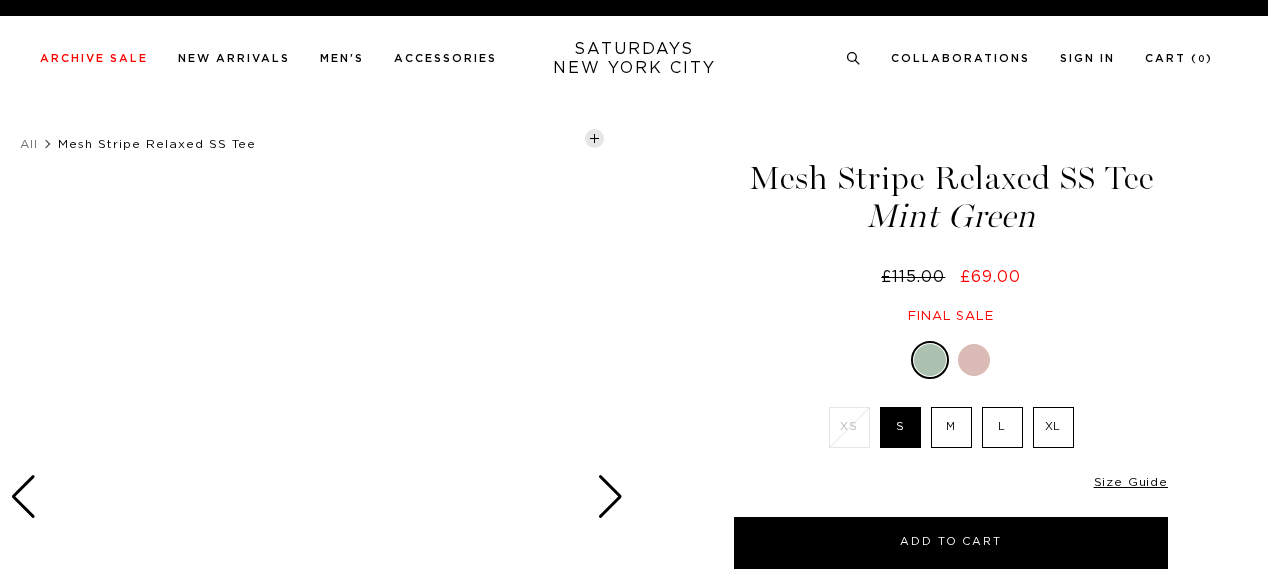 scroll, scrollTop: 0, scrollLeft: 0, axis: both 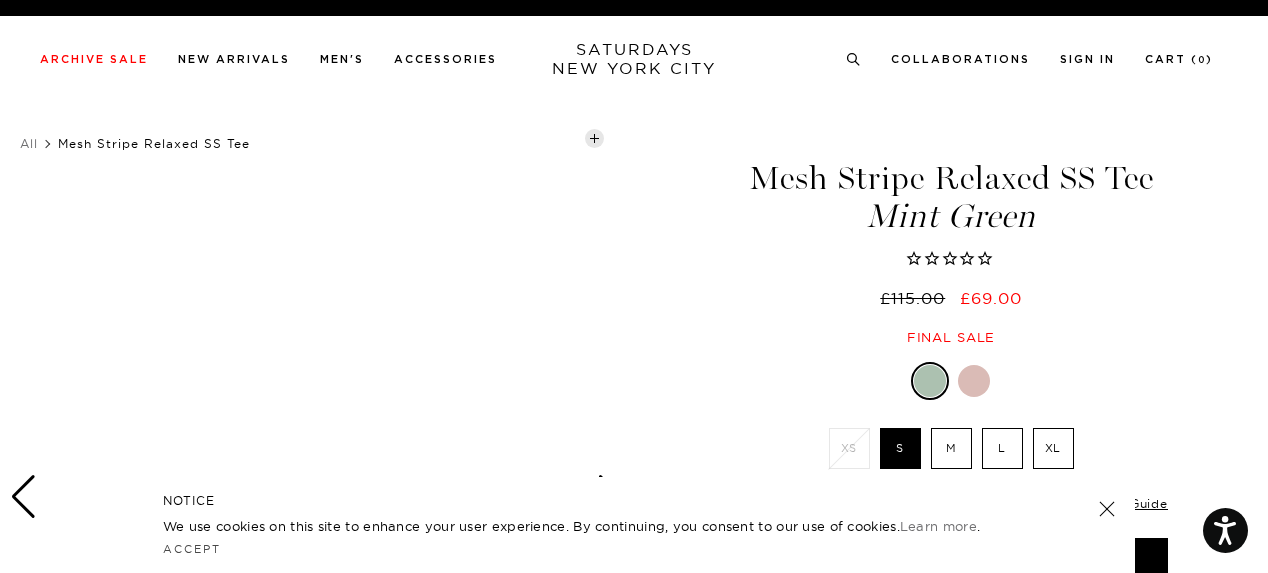 click on "M" at bounding box center [951, 448] 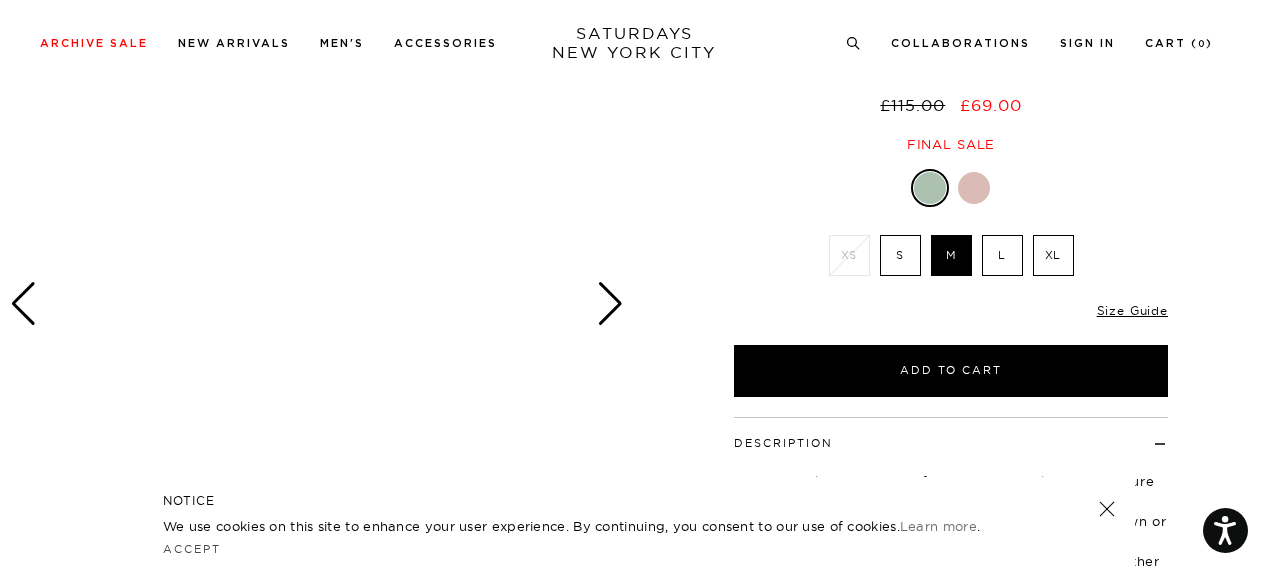 scroll, scrollTop: 300, scrollLeft: 0, axis: vertical 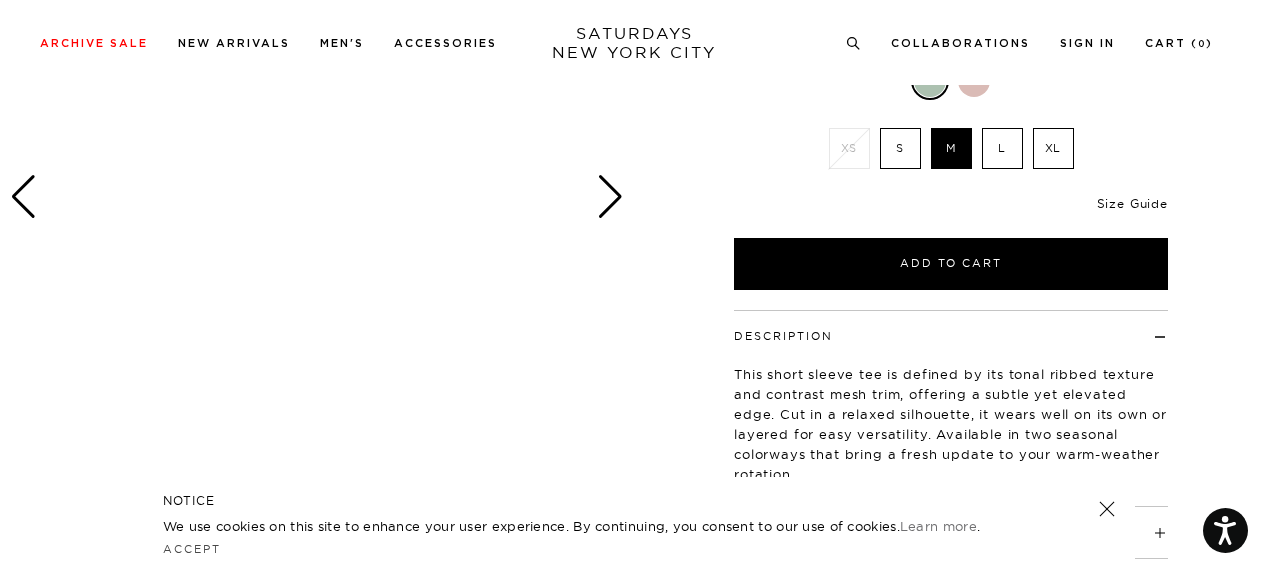 click on "Size Guide" at bounding box center (1132, 203) 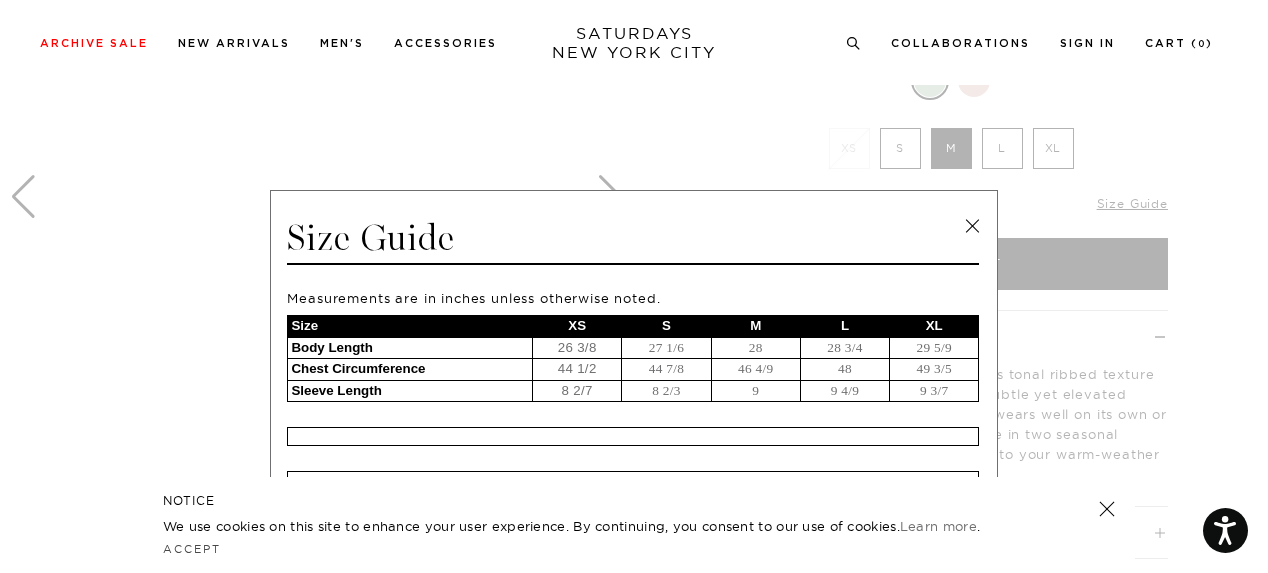 click at bounding box center (972, 226) 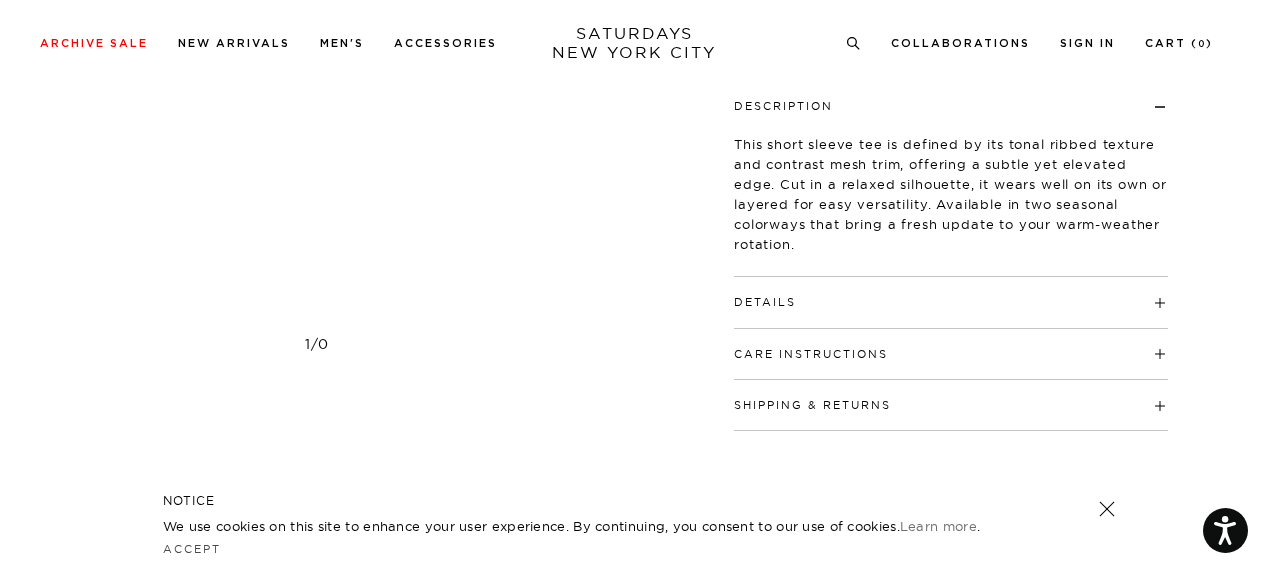 scroll, scrollTop: 600, scrollLeft: 0, axis: vertical 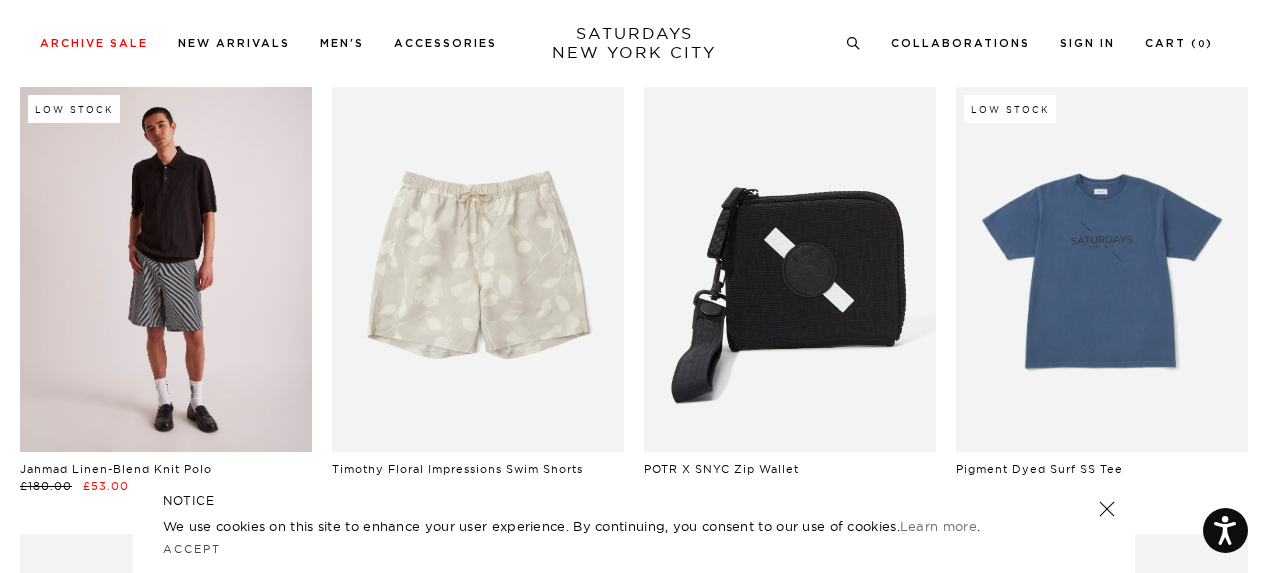 click at bounding box center [166, 269] 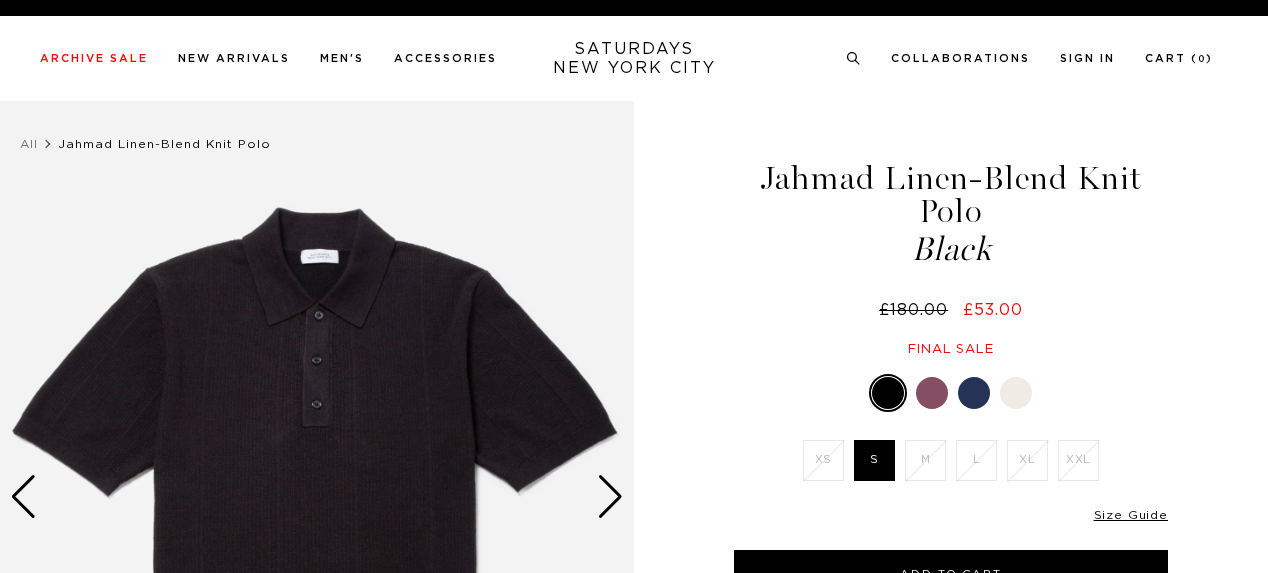 scroll, scrollTop: 0, scrollLeft: 0, axis: both 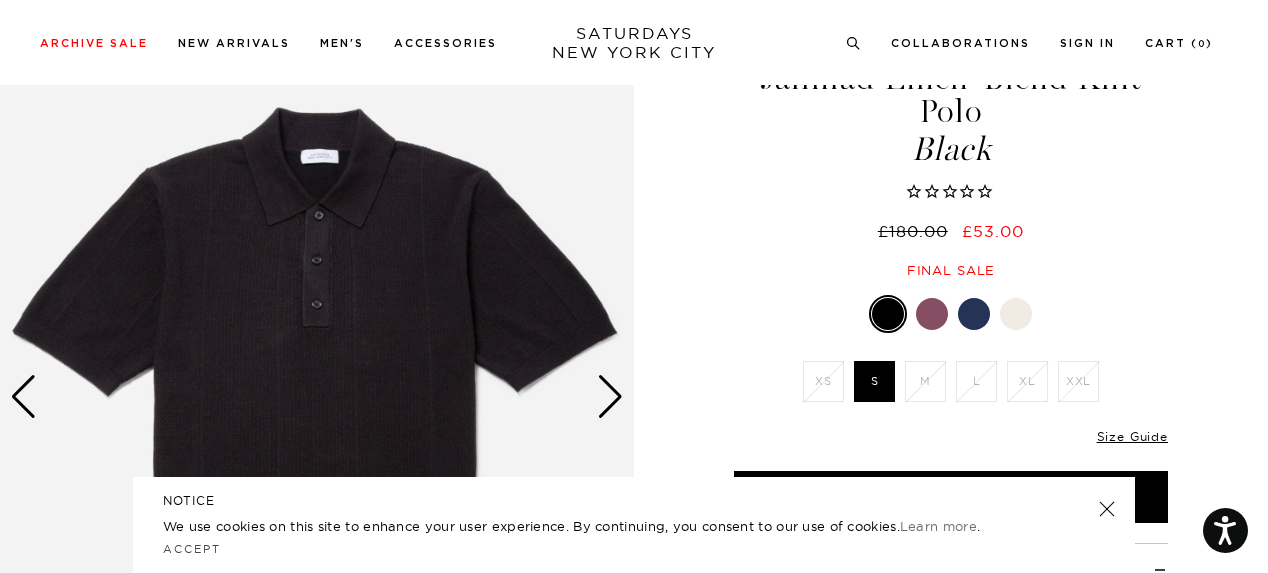 click at bounding box center [932, 314] 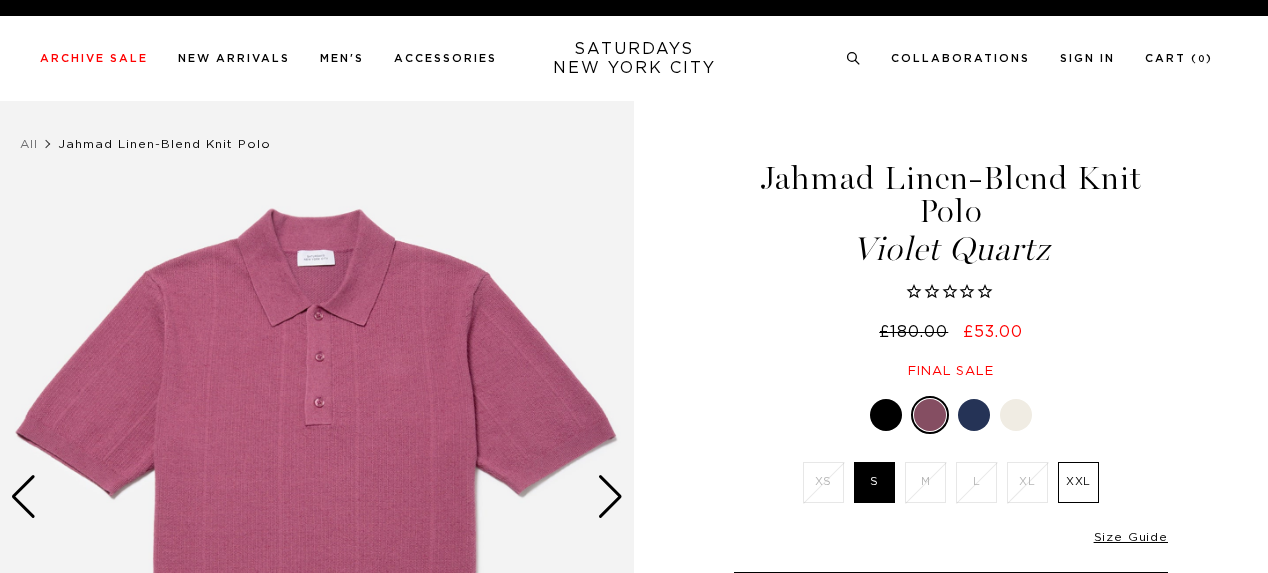 scroll, scrollTop: 0, scrollLeft: 0, axis: both 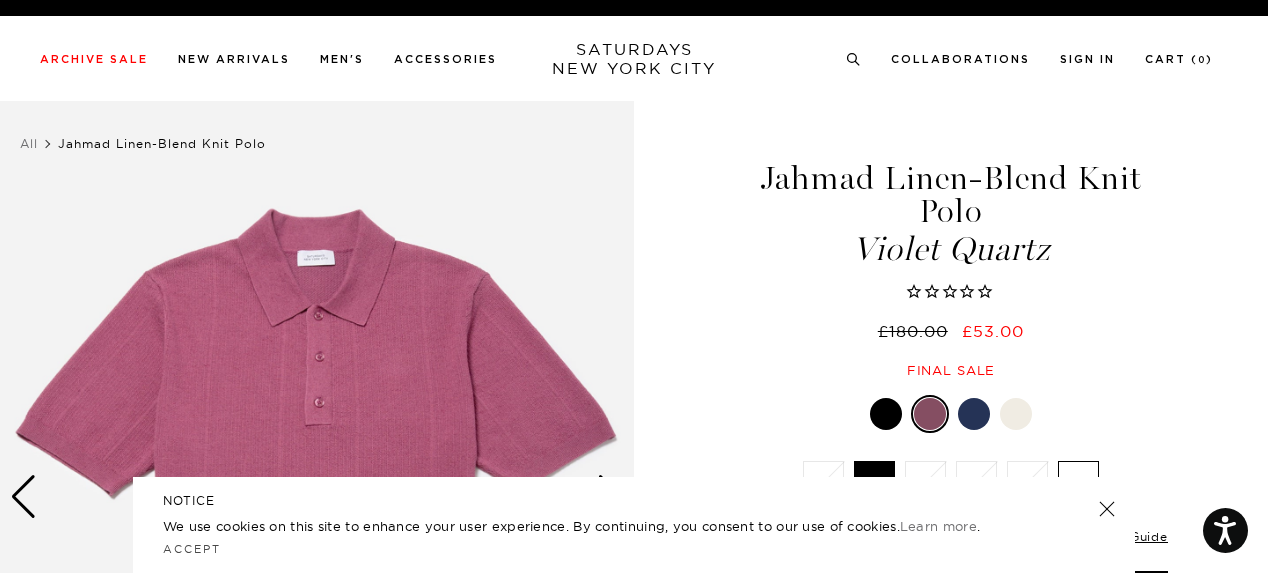 click at bounding box center [974, 414] 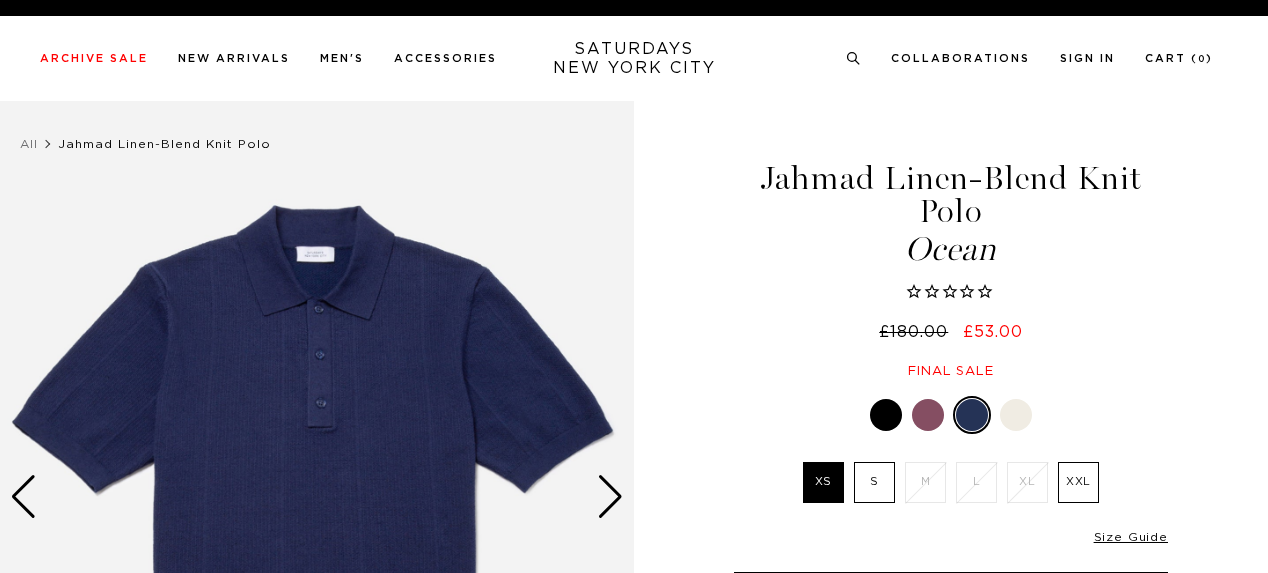 scroll, scrollTop: 0, scrollLeft: 0, axis: both 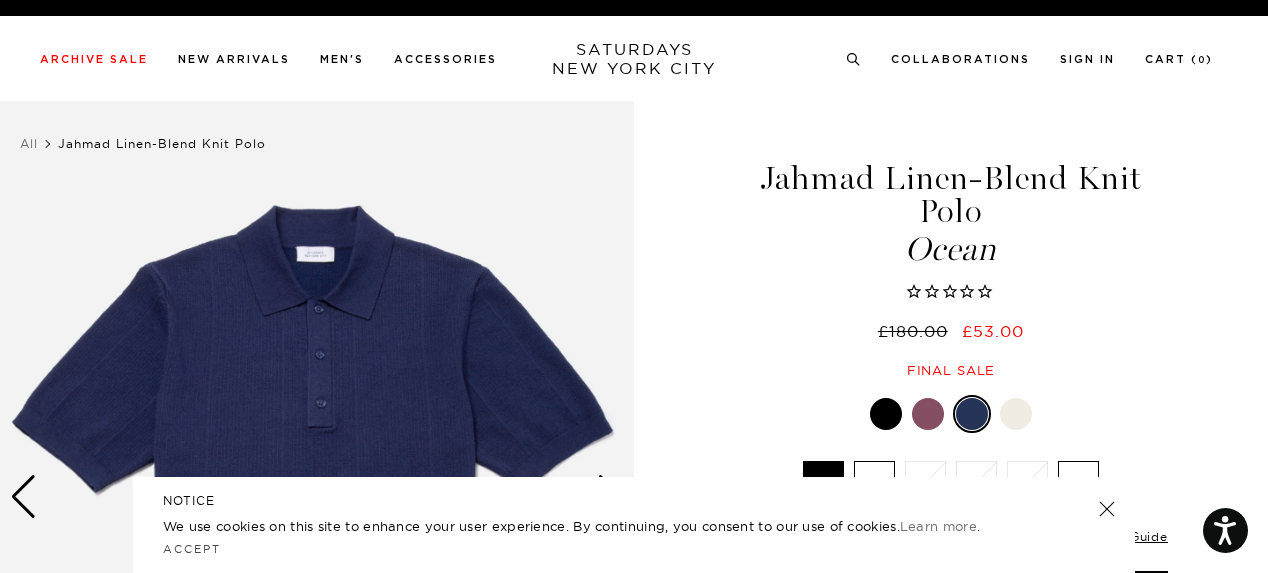 click at bounding box center (1016, 414) 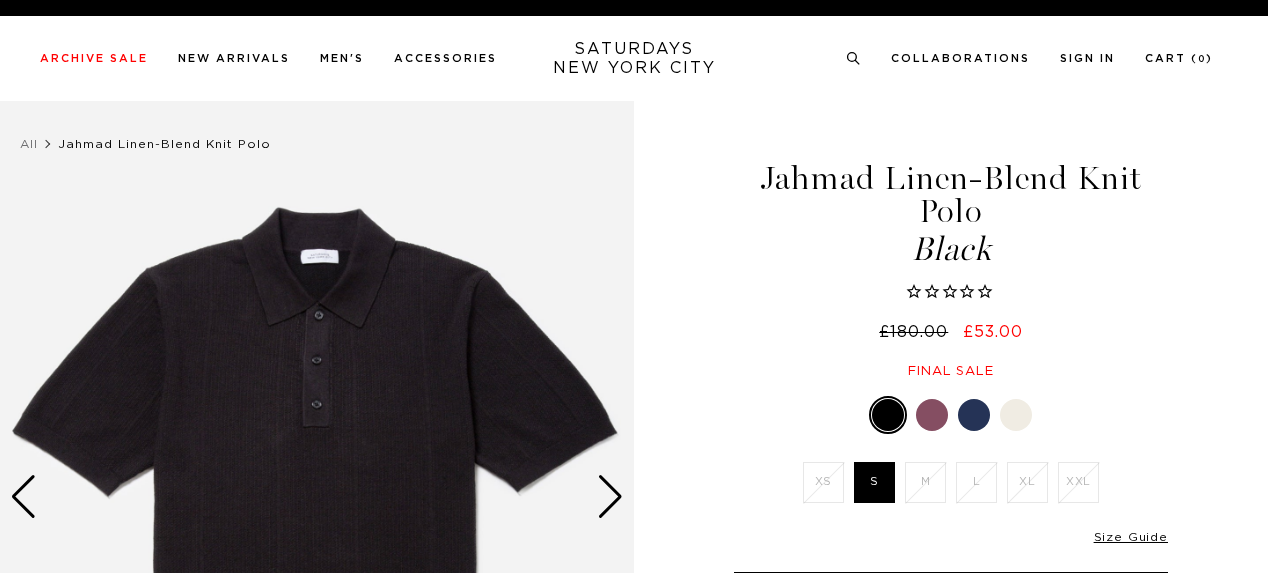scroll, scrollTop: 0, scrollLeft: 0, axis: both 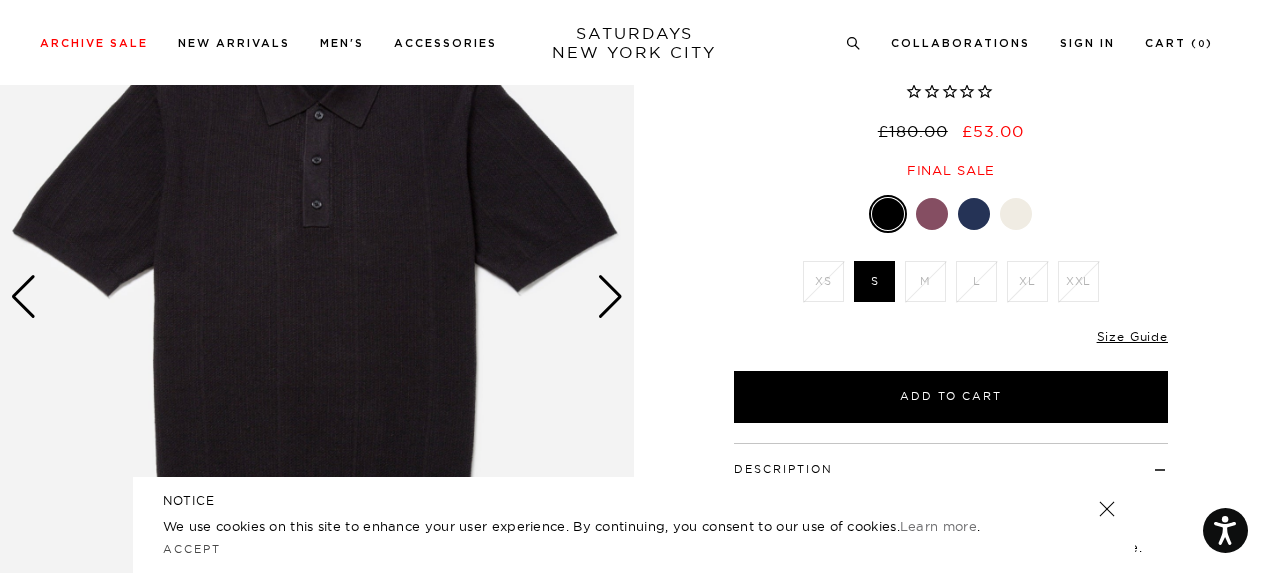 click at bounding box center (610, 297) 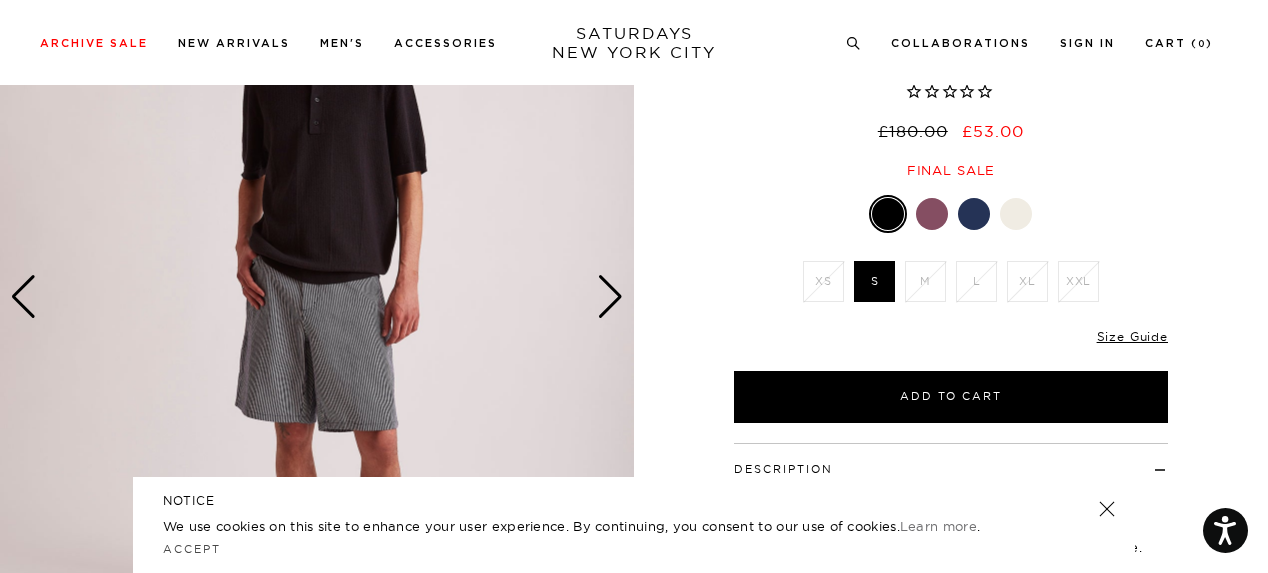 click at bounding box center [610, 297] 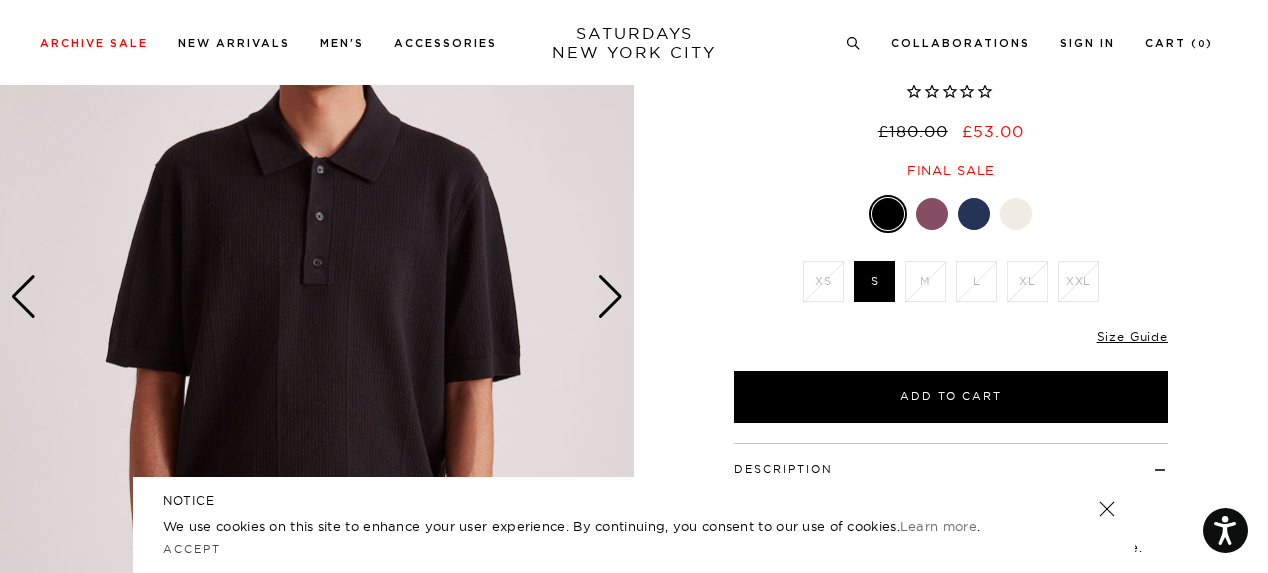 click at bounding box center (610, 297) 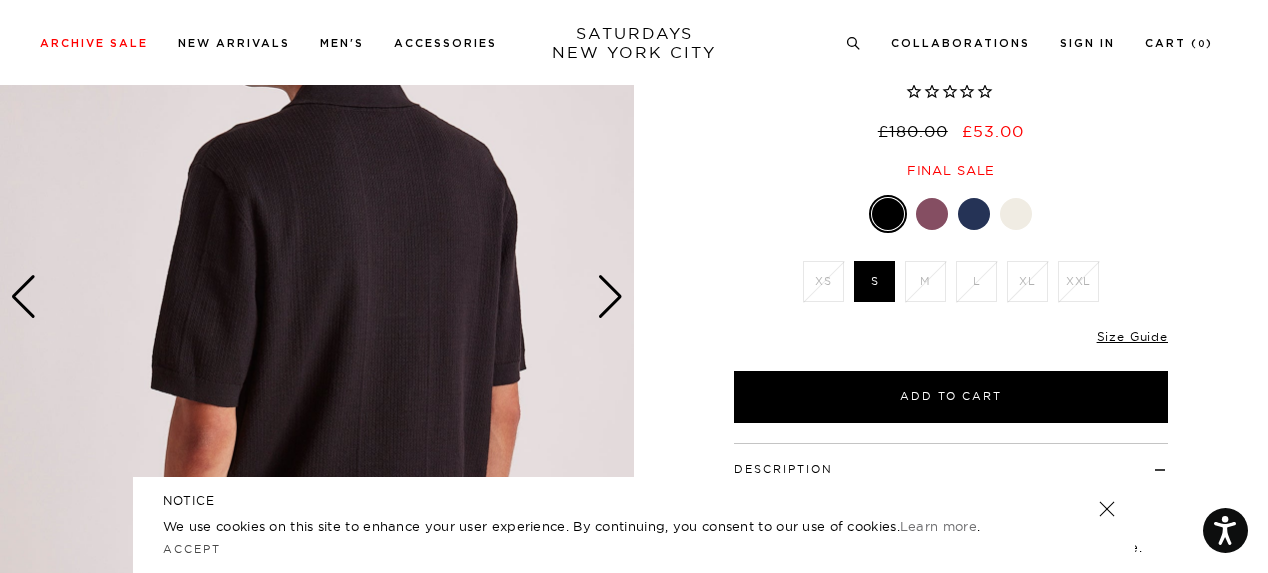 click at bounding box center (610, 297) 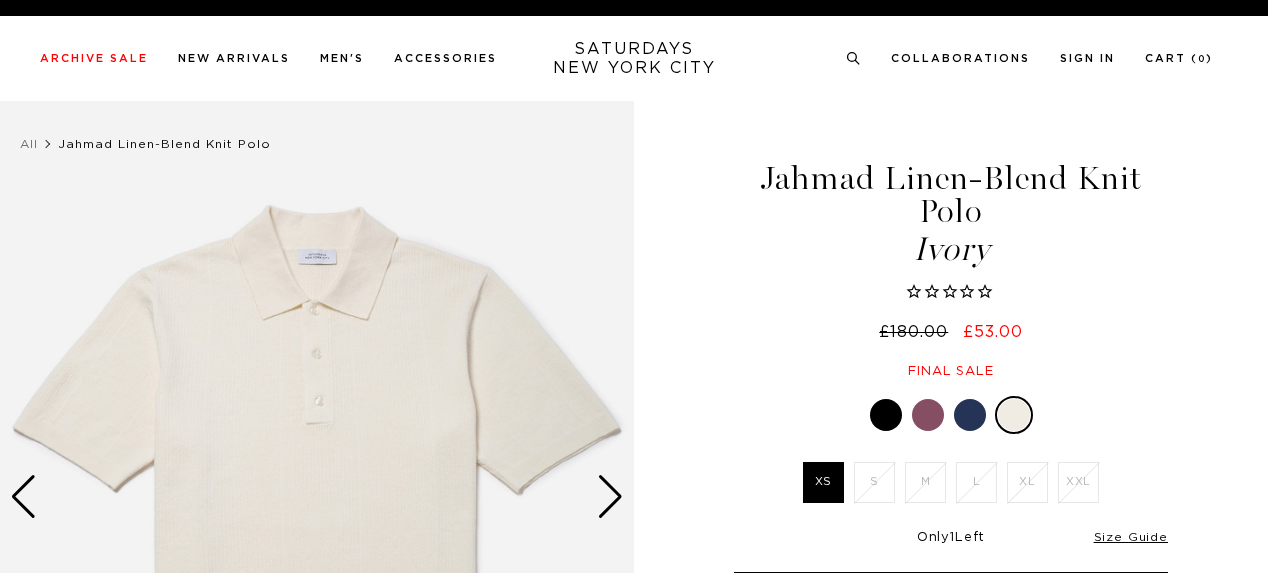 scroll, scrollTop: 0, scrollLeft: 0, axis: both 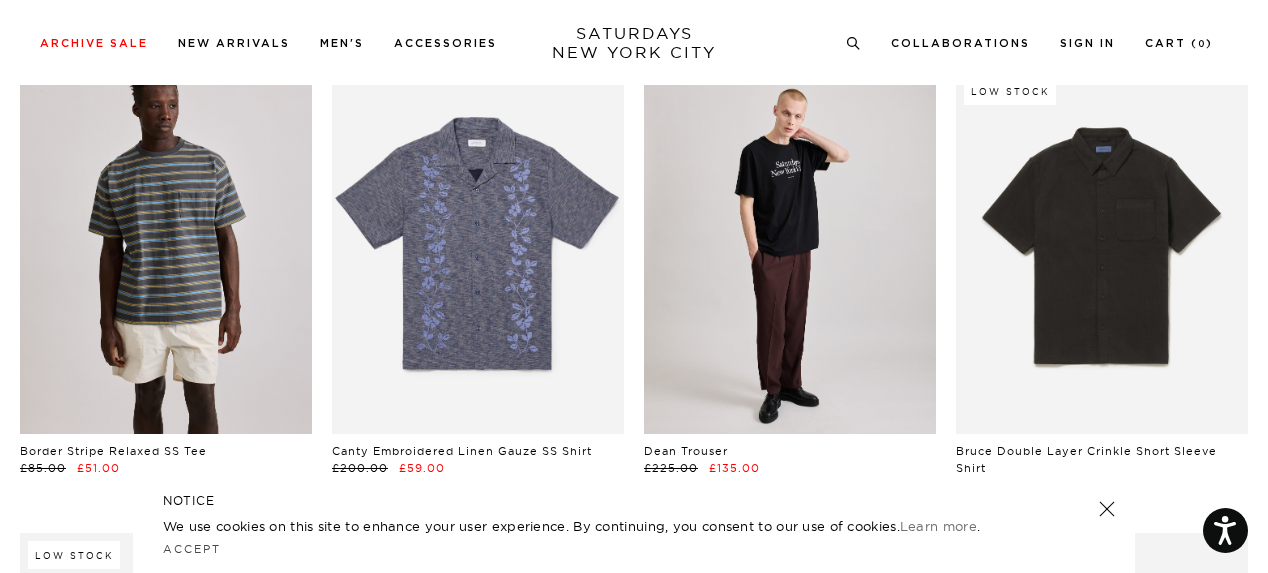 click at bounding box center [166, 251] 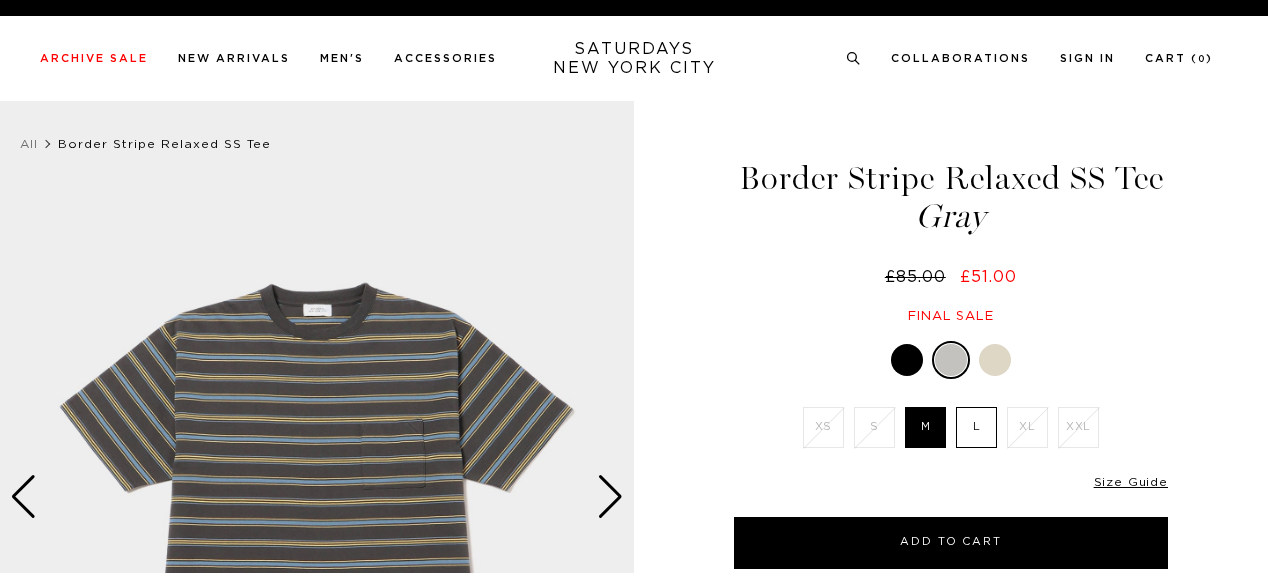 scroll, scrollTop: 0, scrollLeft: 0, axis: both 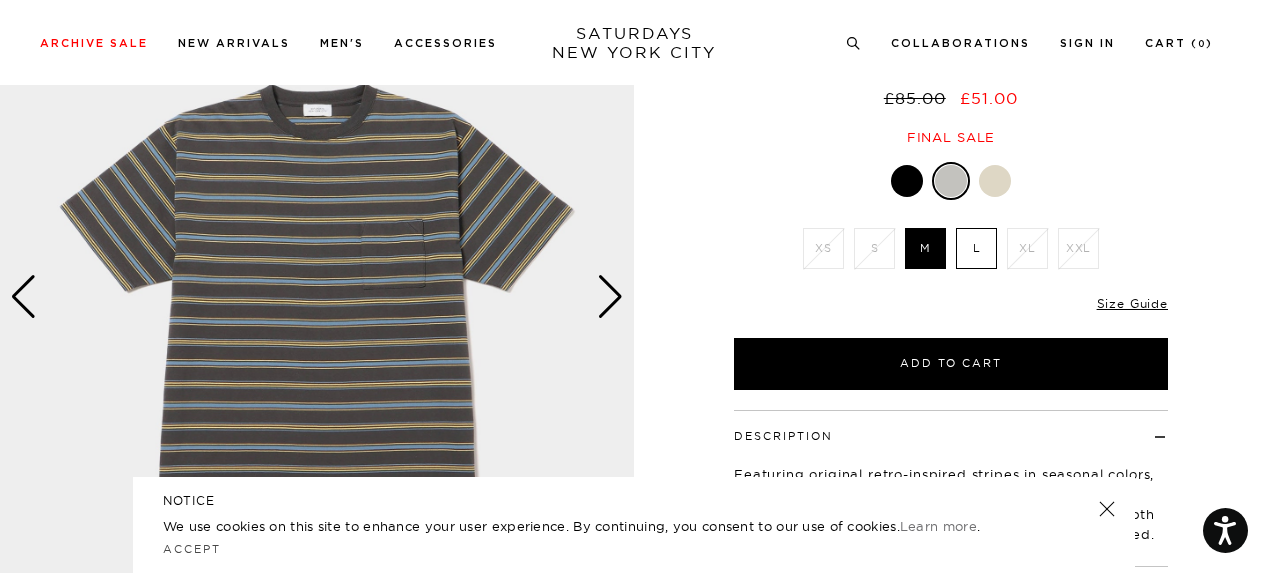 click at bounding box center (610, 297) 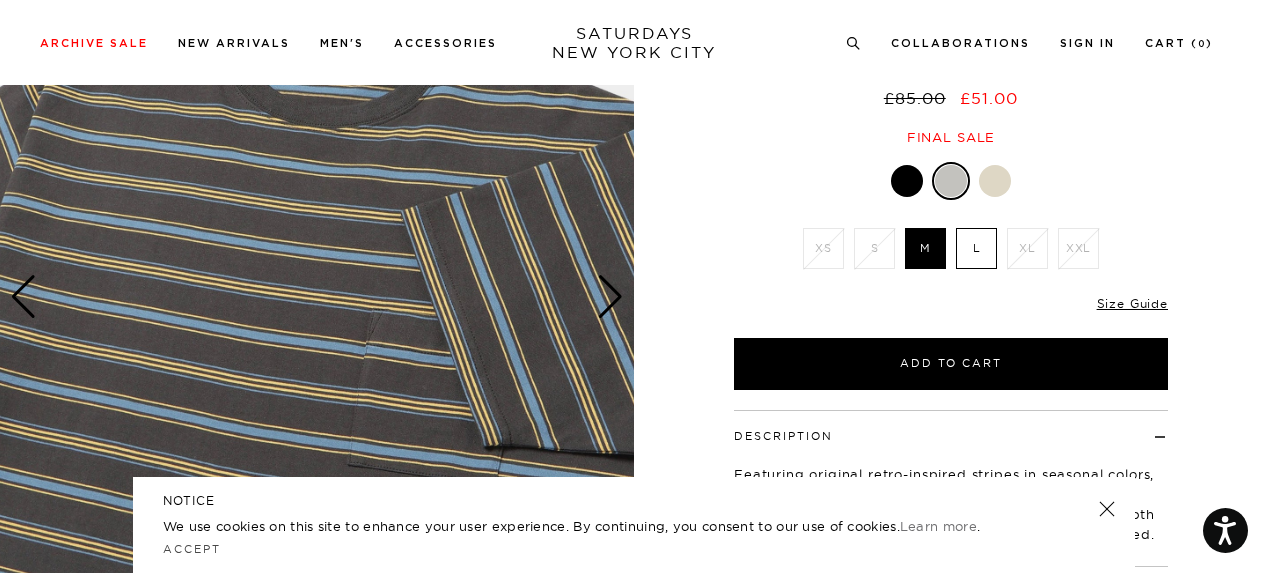 click at bounding box center [610, 297] 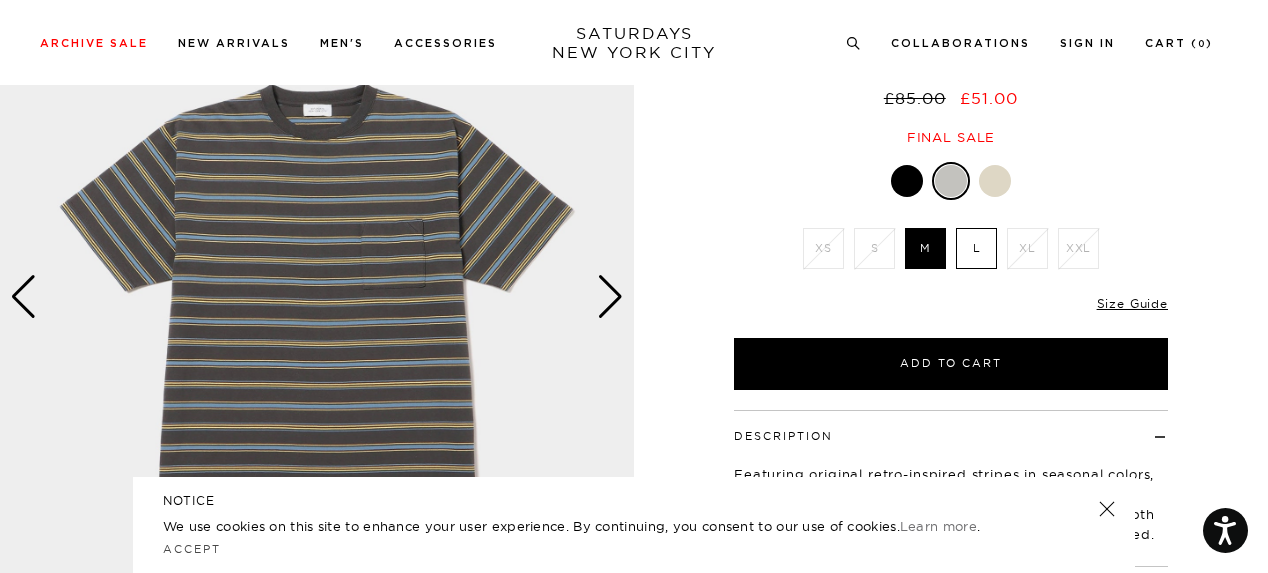 click at bounding box center (610, 297) 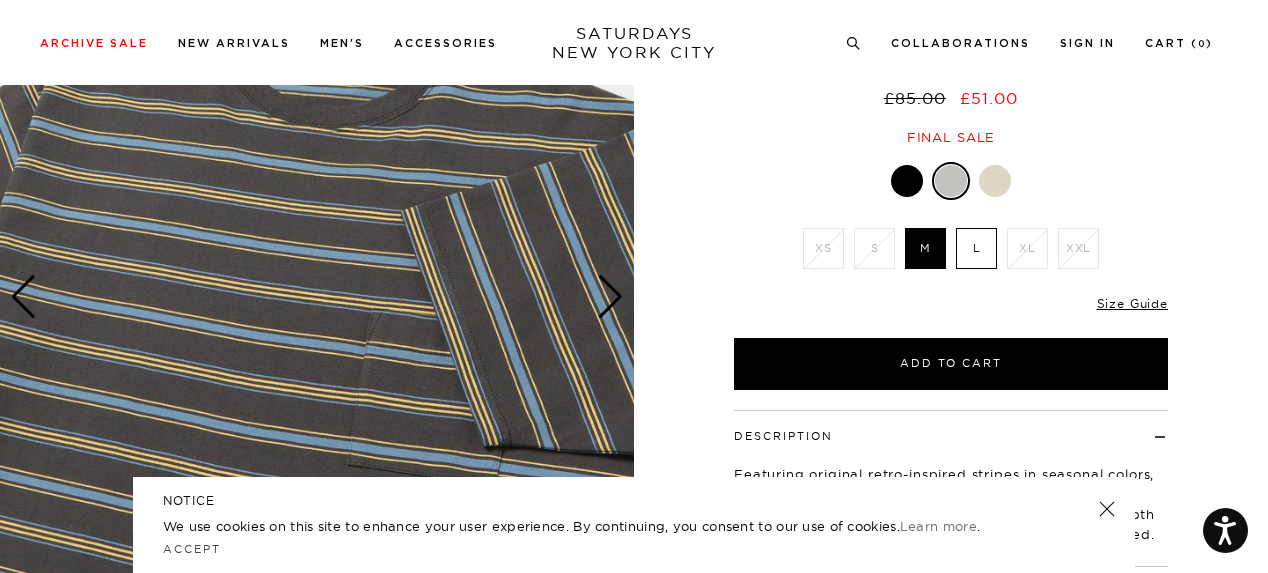 scroll, scrollTop: 400, scrollLeft: 0, axis: vertical 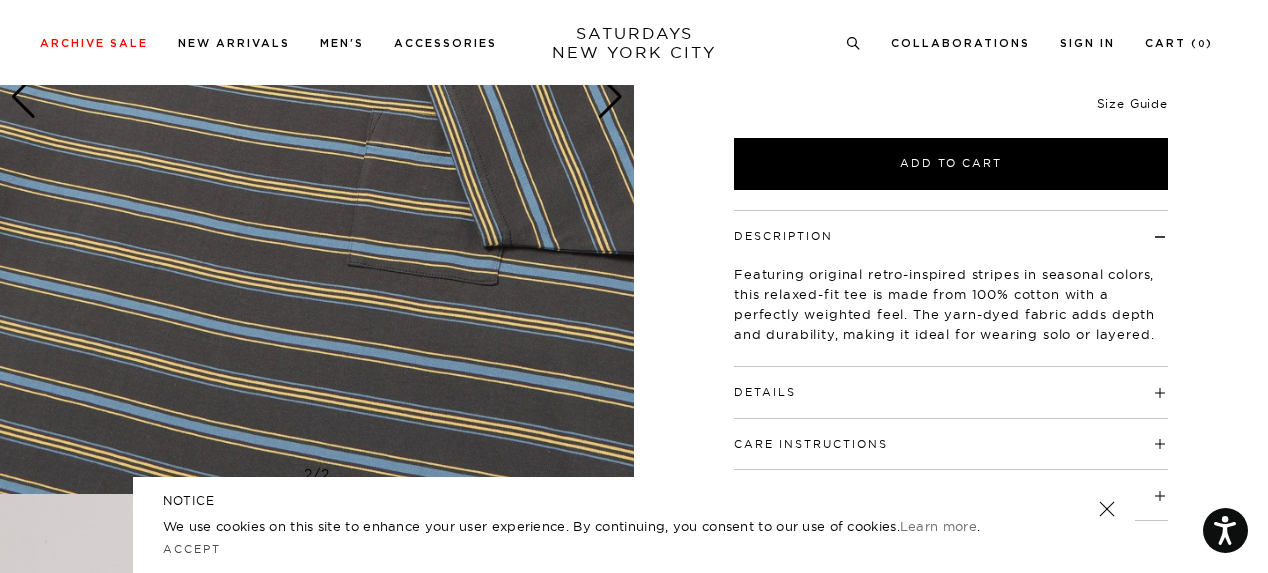 click on "Size Guide" at bounding box center [1132, 103] 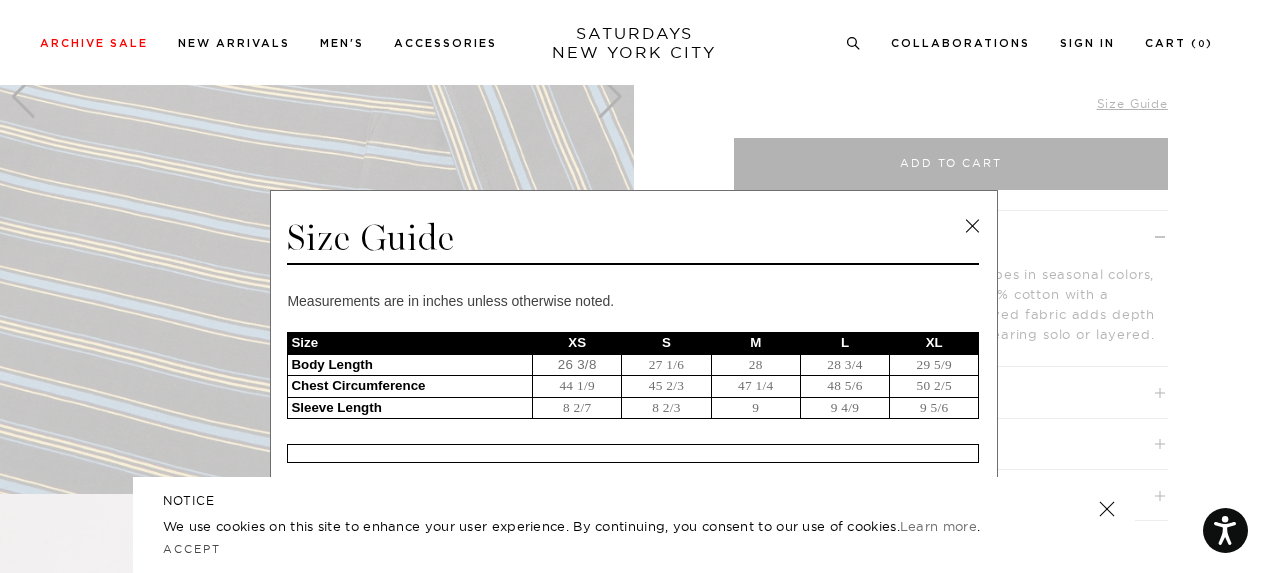 click at bounding box center [972, 226] 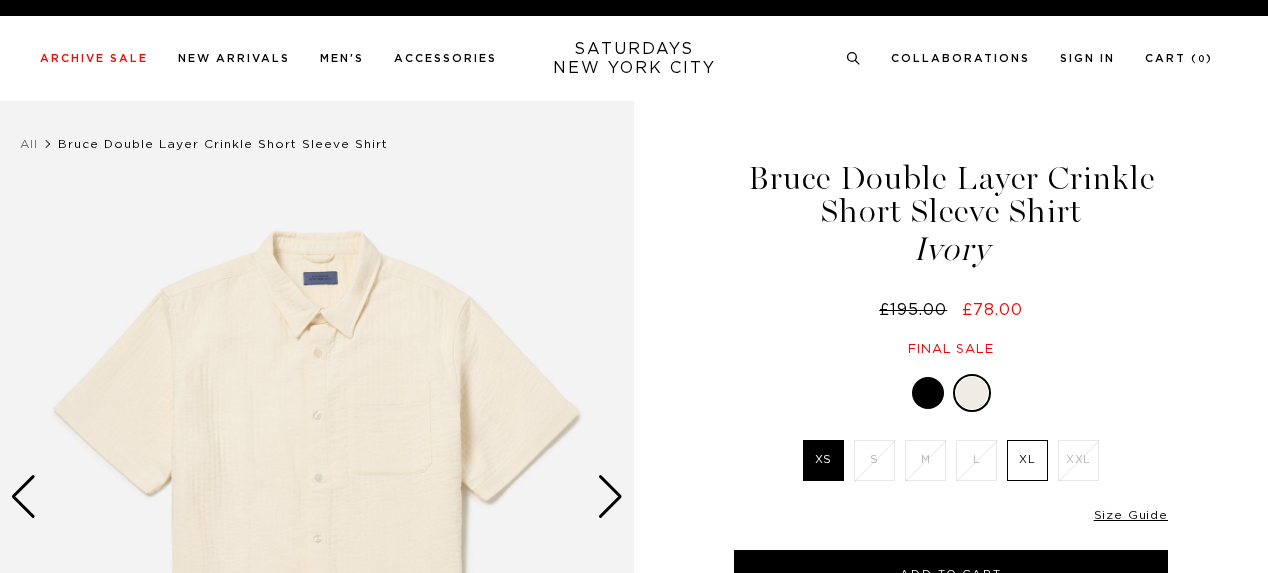 scroll, scrollTop: 0, scrollLeft: 0, axis: both 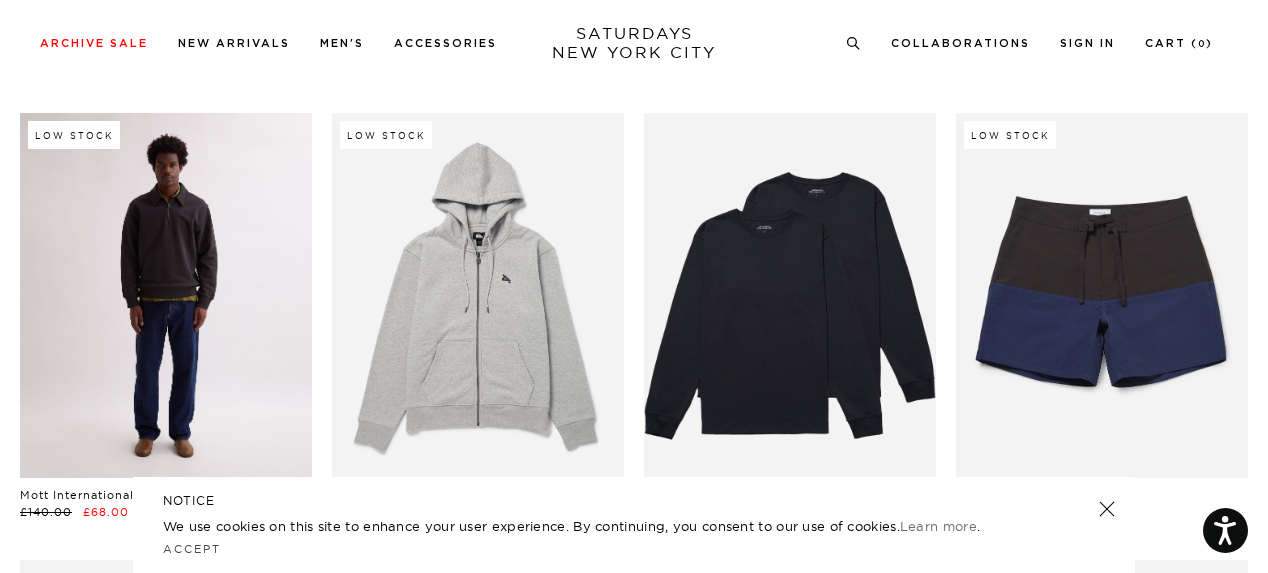 click at bounding box center (166, 295) 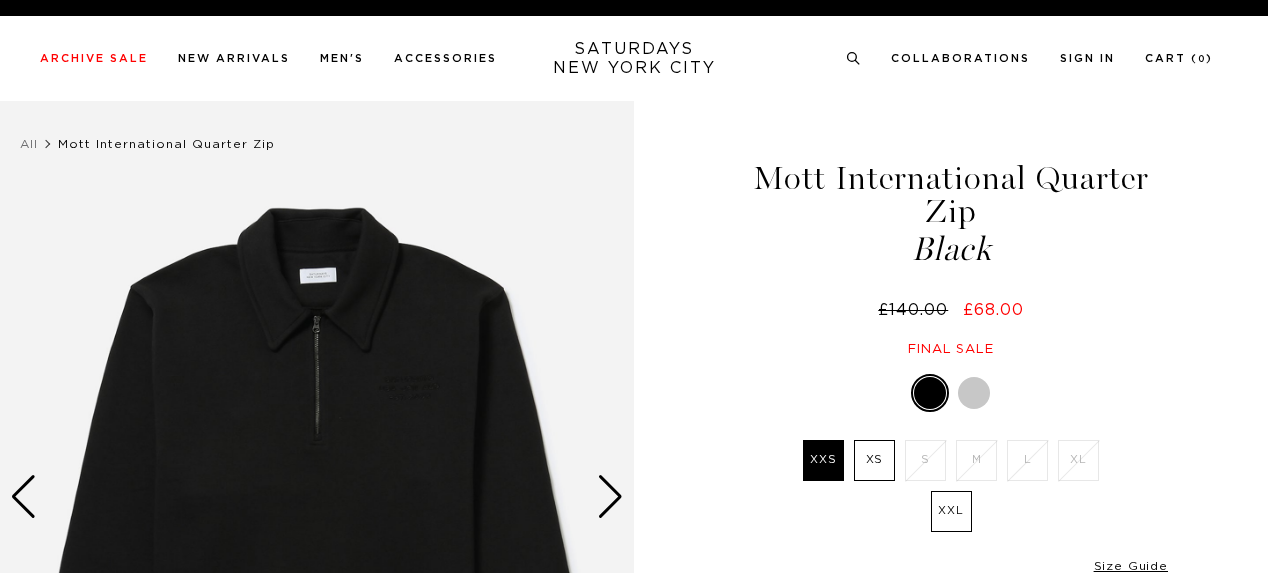 scroll, scrollTop: 0, scrollLeft: 0, axis: both 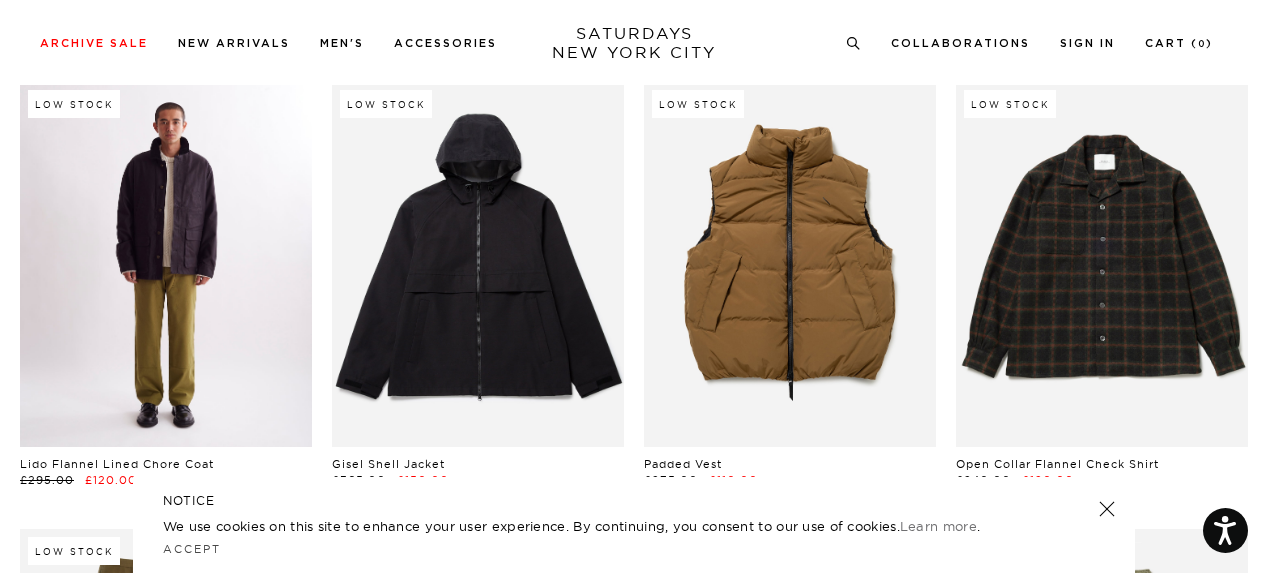 click at bounding box center [166, 264] 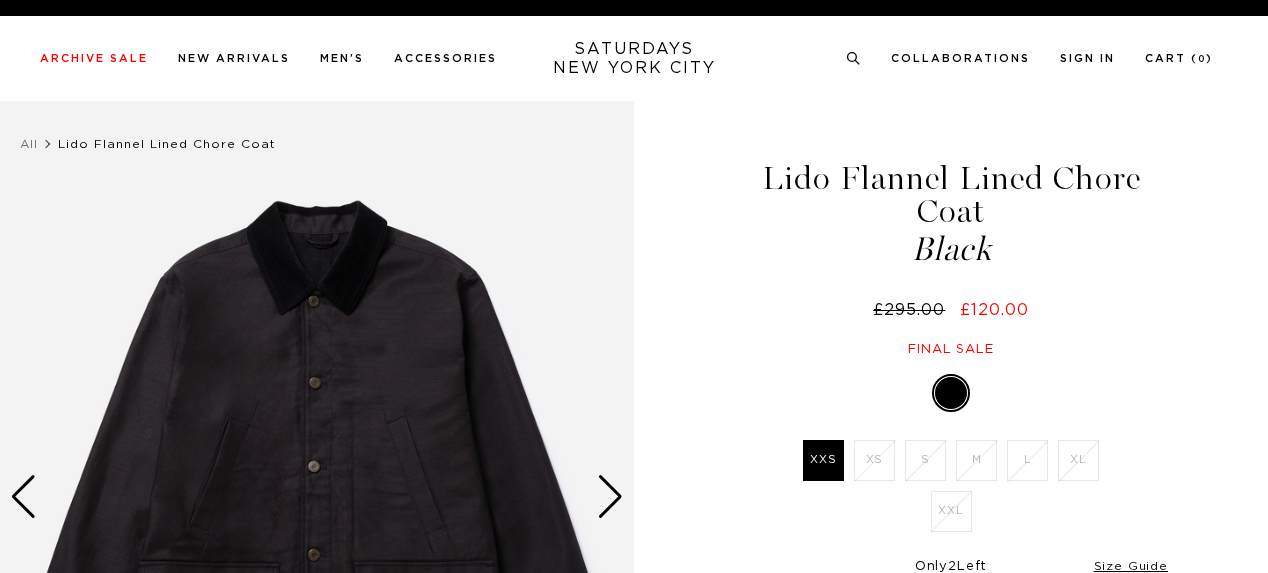 scroll, scrollTop: 0, scrollLeft: 0, axis: both 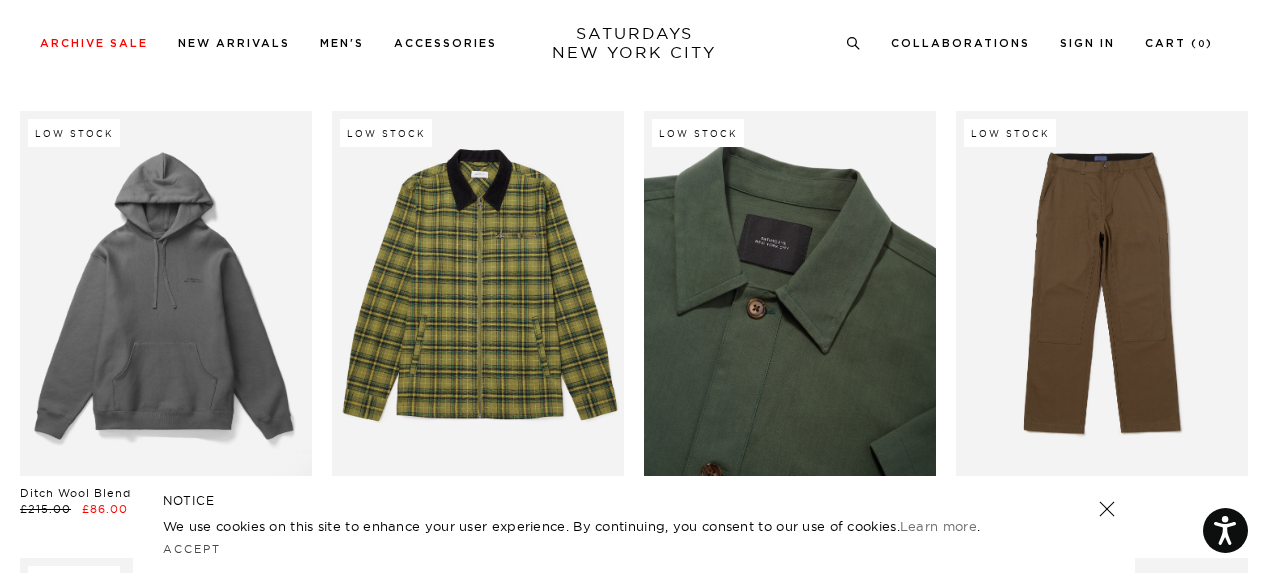 click at bounding box center (790, 293) 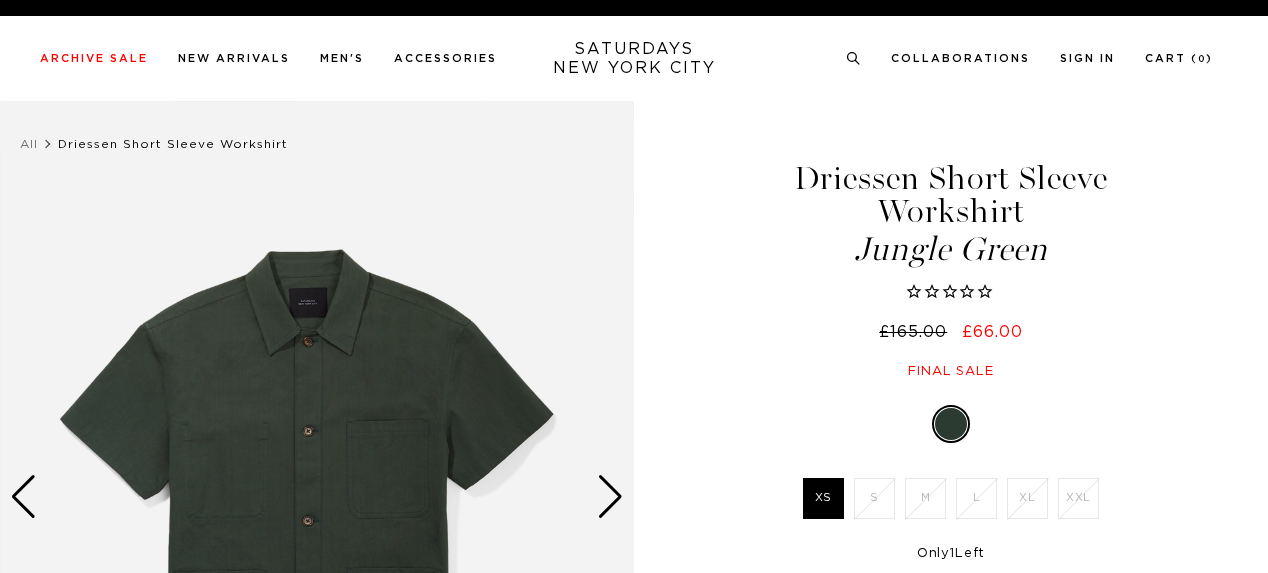 scroll, scrollTop: 0, scrollLeft: 0, axis: both 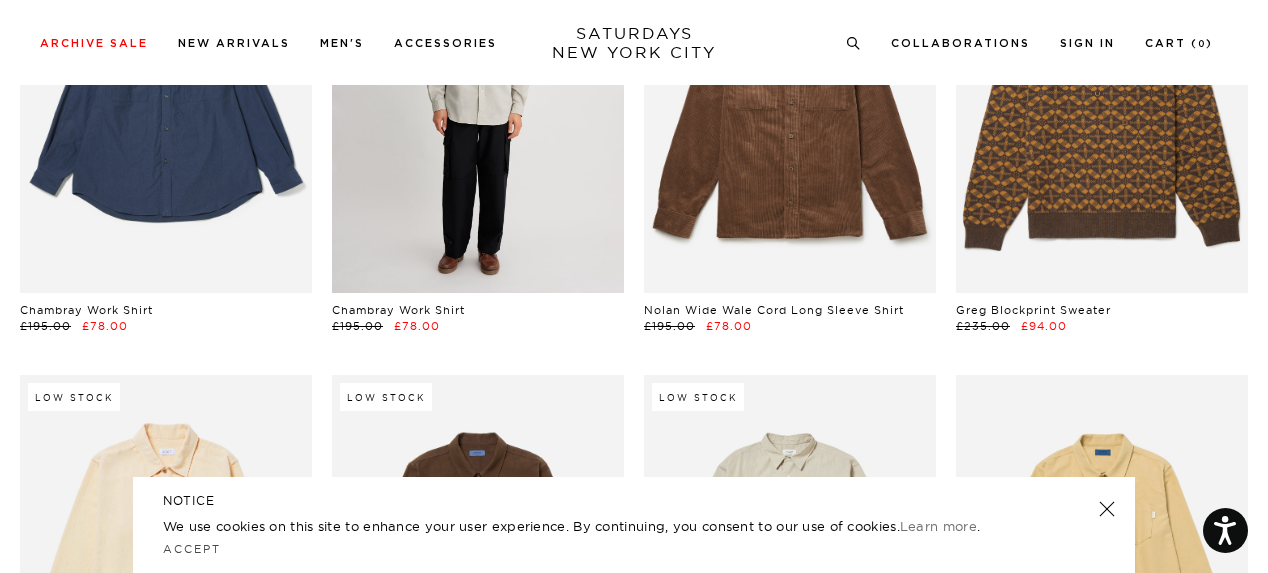 click at bounding box center [478, 110] 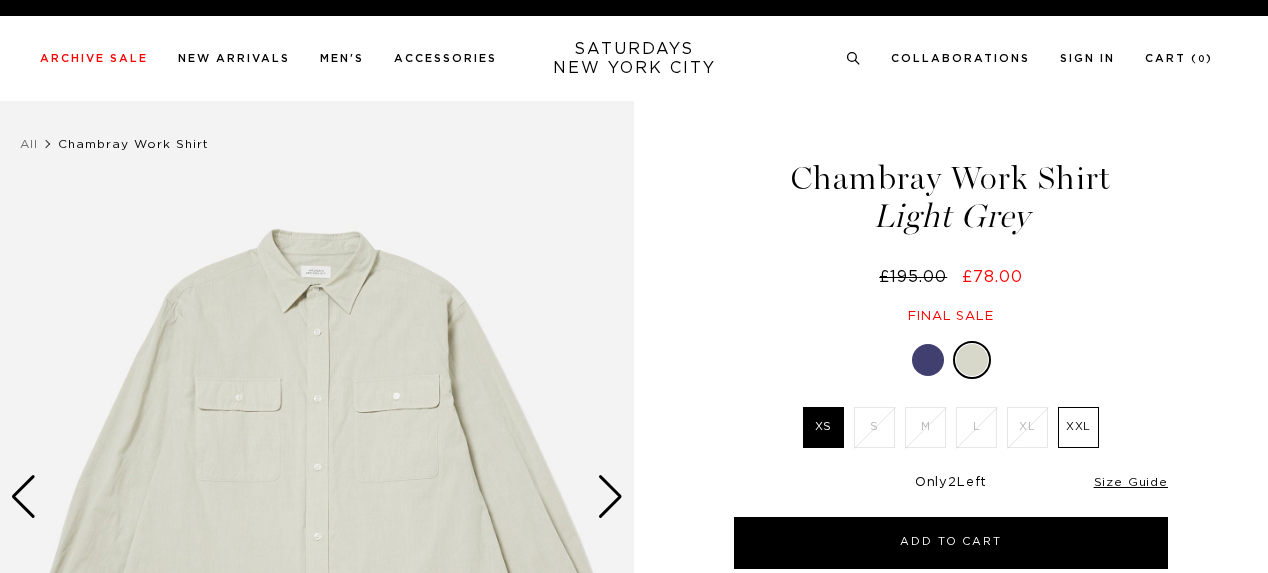 scroll, scrollTop: 0, scrollLeft: 0, axis: both 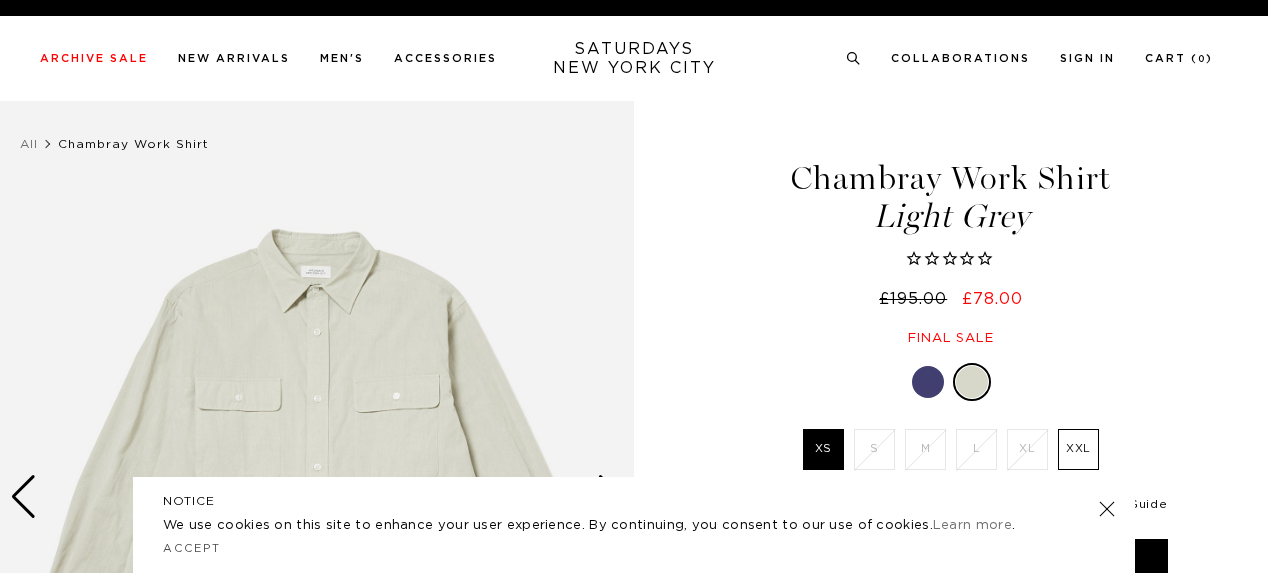 click on "Size Guide" at bounding box center (1131, 504) 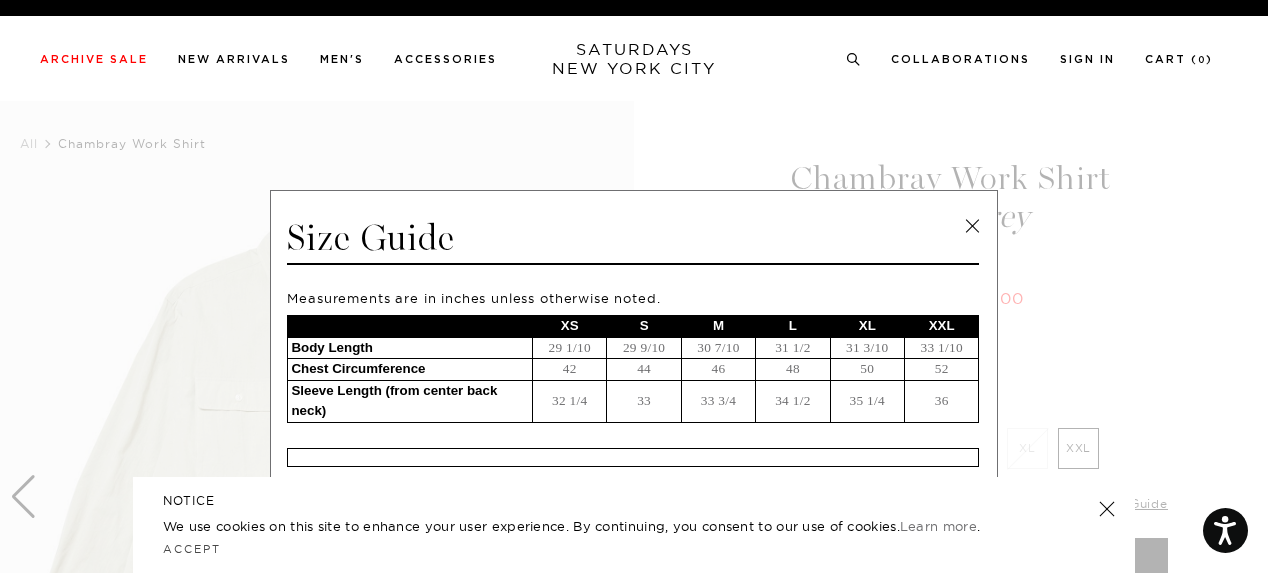 click at bounding box center (972, 226) 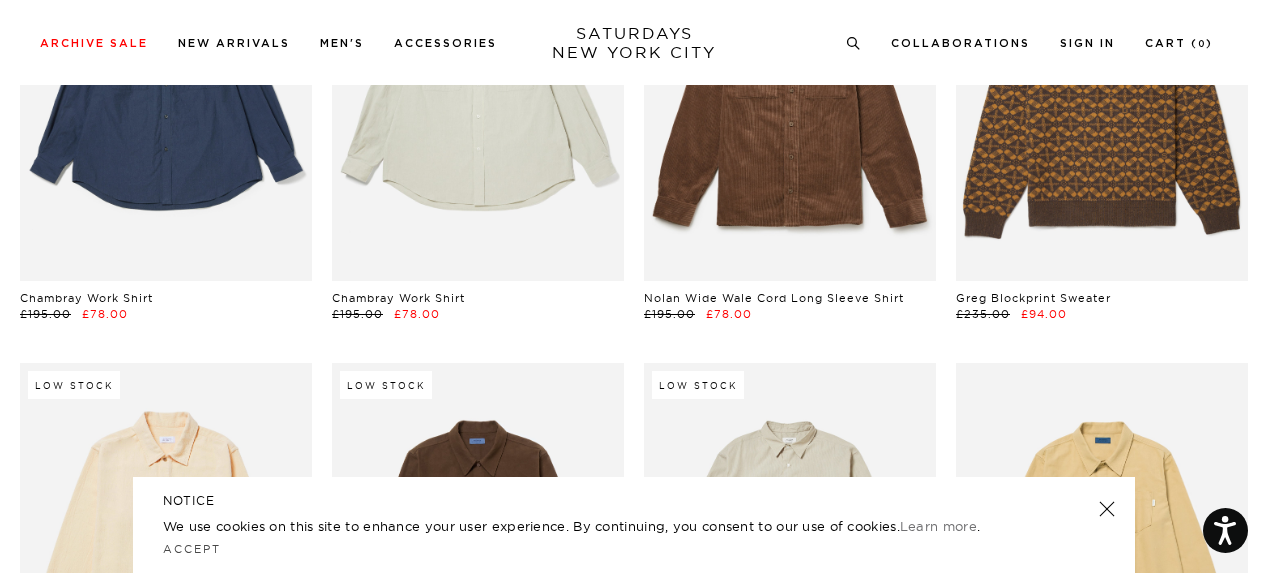 scroll, scrollTop: 34600, scrollLeft: 0, axis: vertical 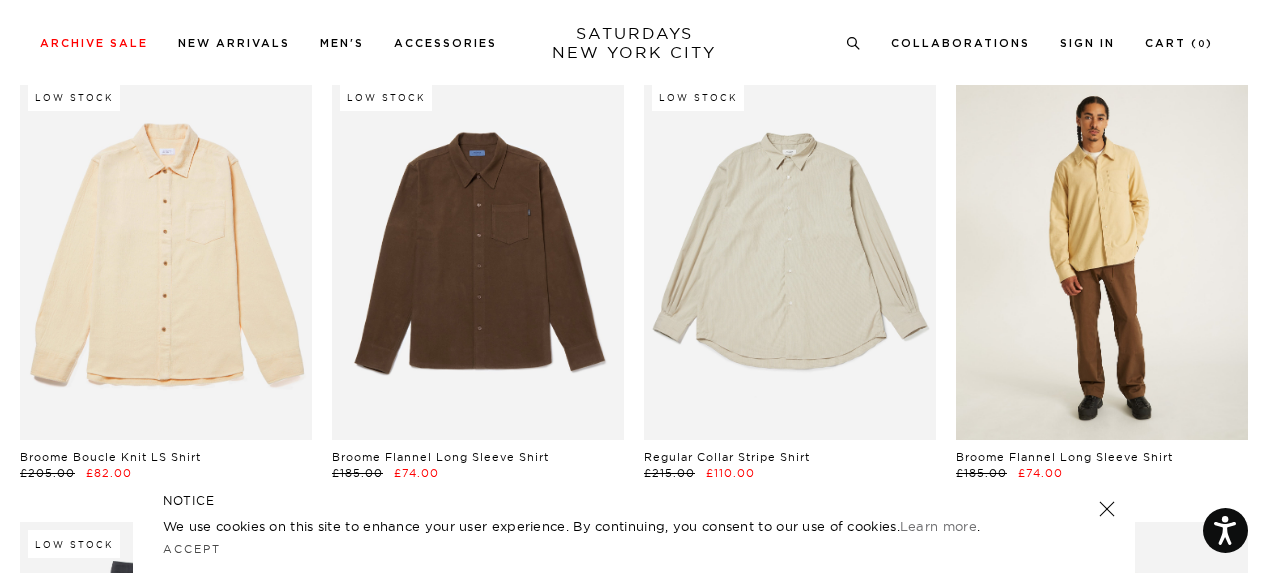 click at bounding box center [1102, 257] 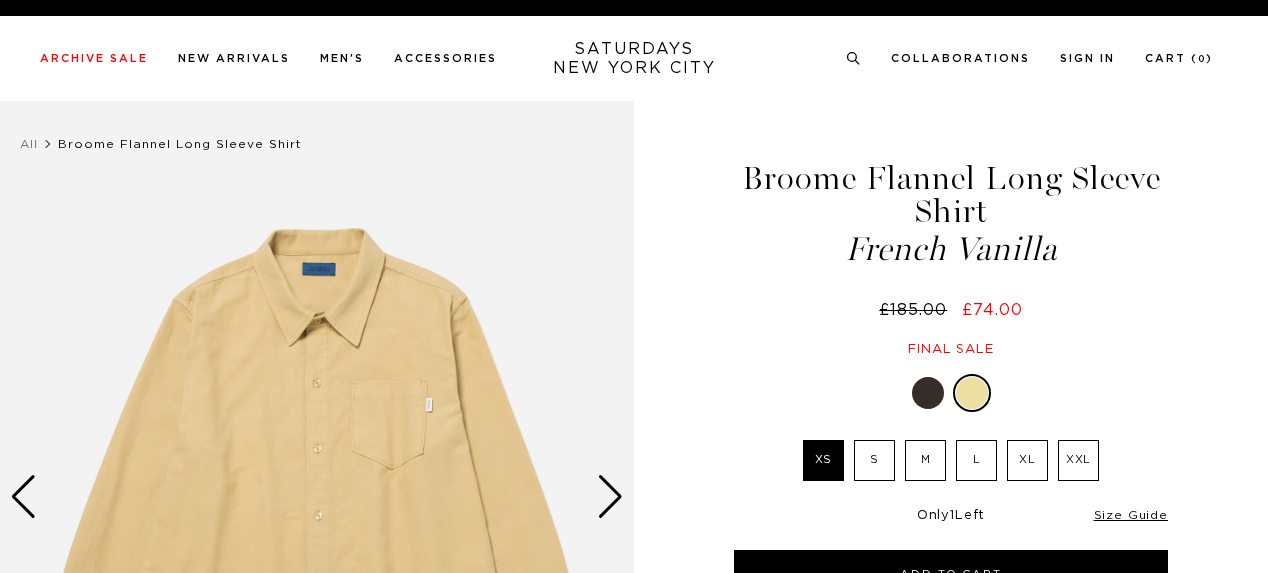scroll, scrollTop: 0, scrollLeft: 0, axis: both 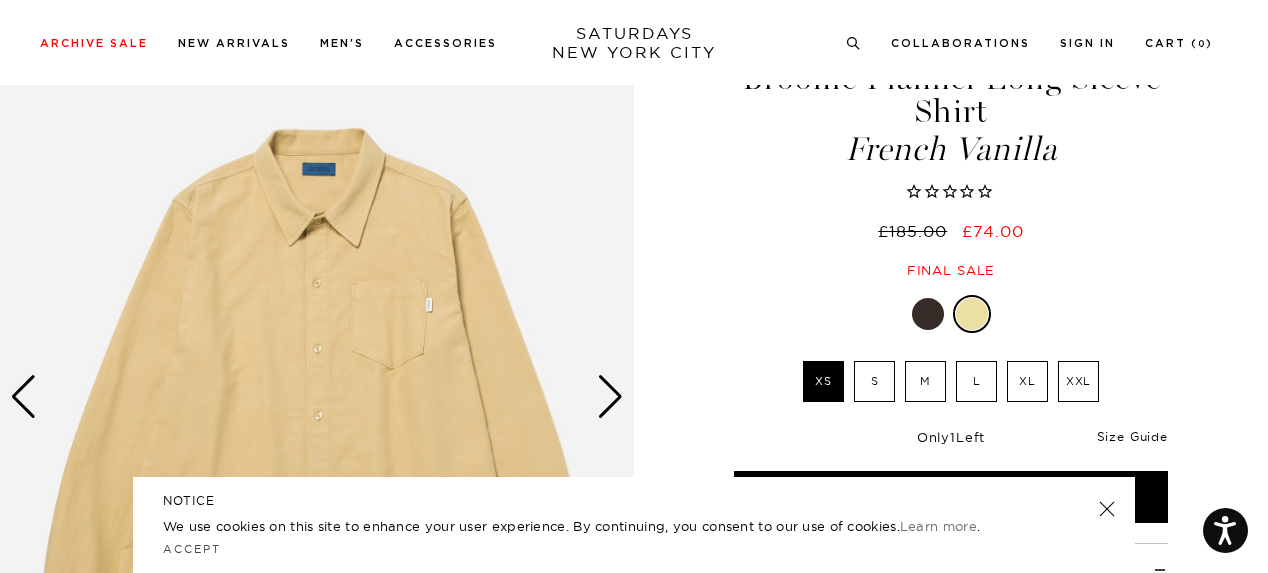 click on "Size Guide" at bounding box center (1132, 436) 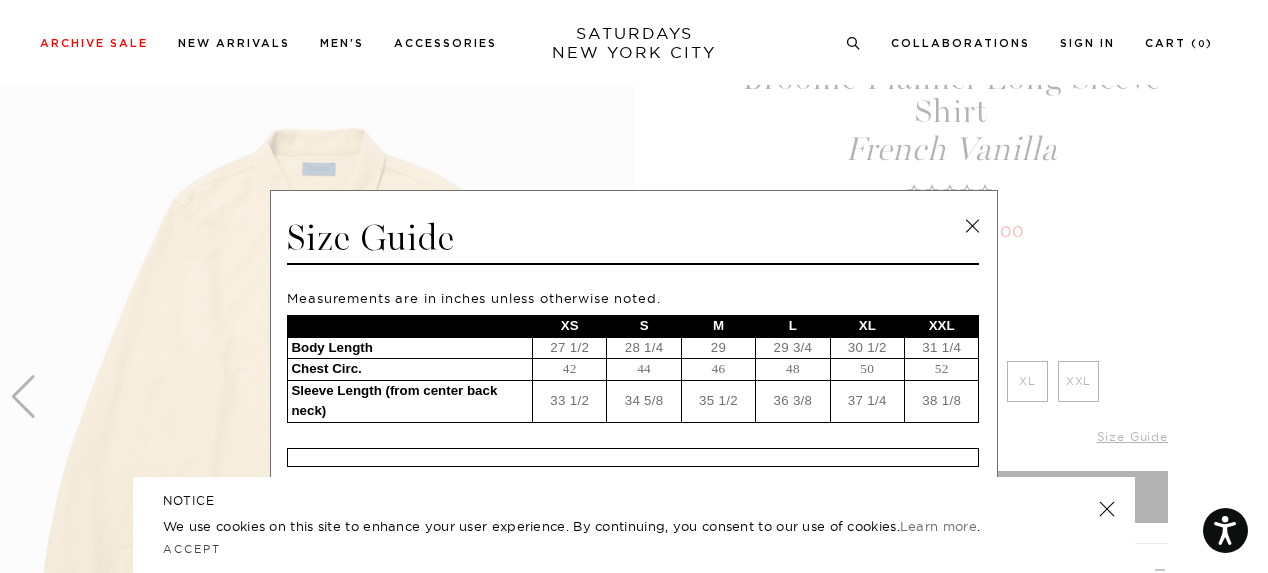 click at bounding box center (972, 226) 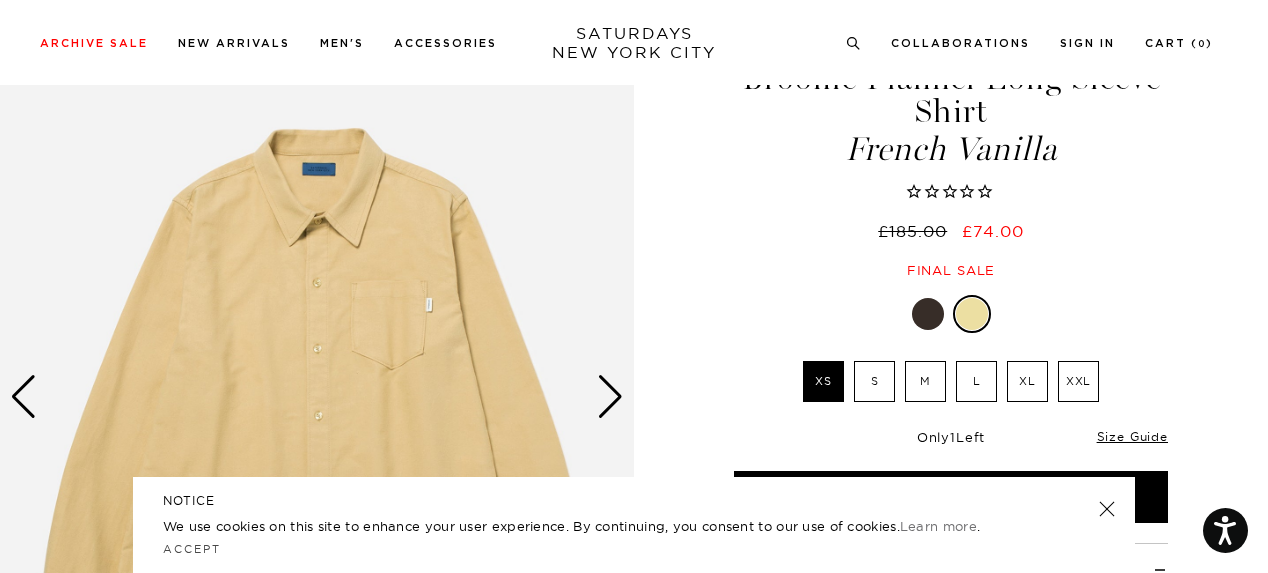 click at bounding box center [928, 314] 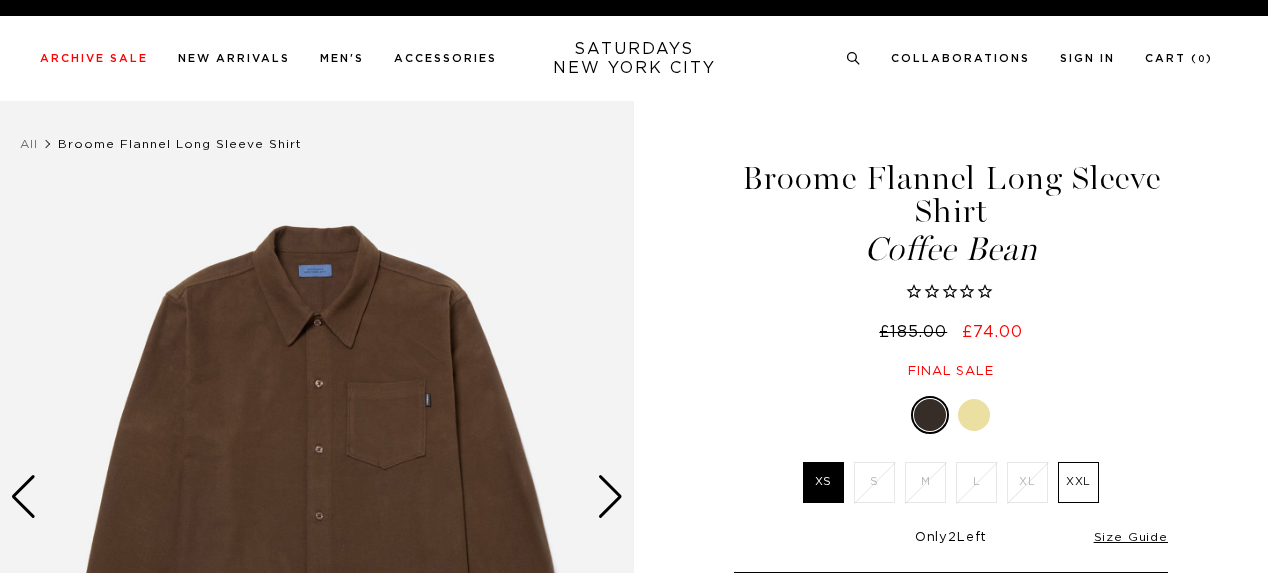 scroll, scrollTop: 0, scrollLeft: 0, axis: both 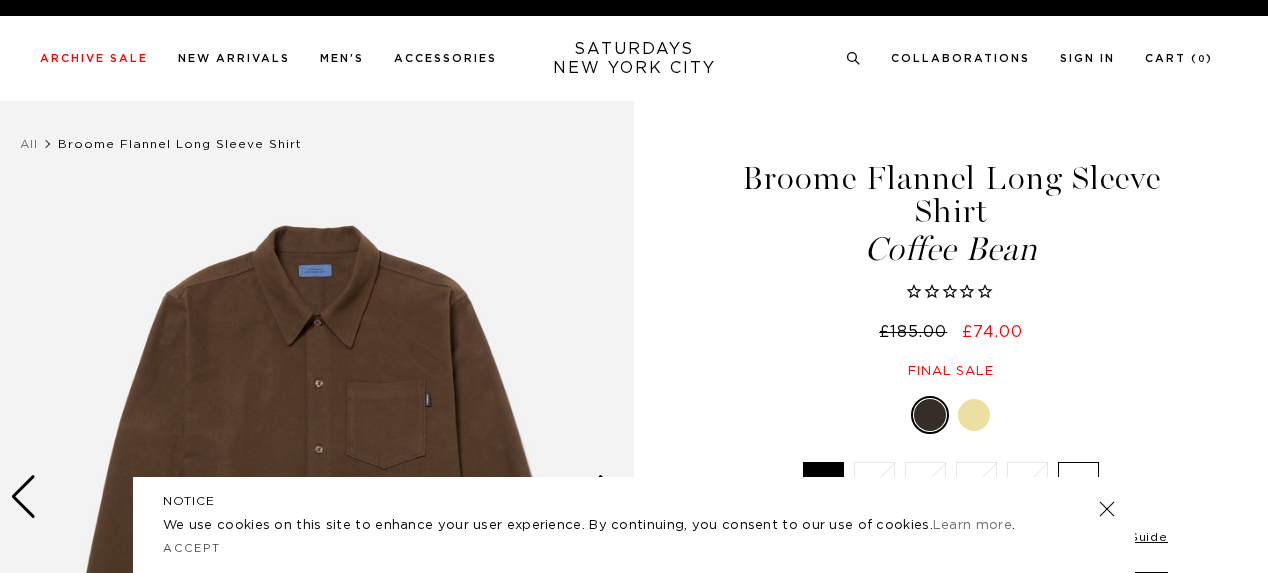 click at bounding box center [974, 415] 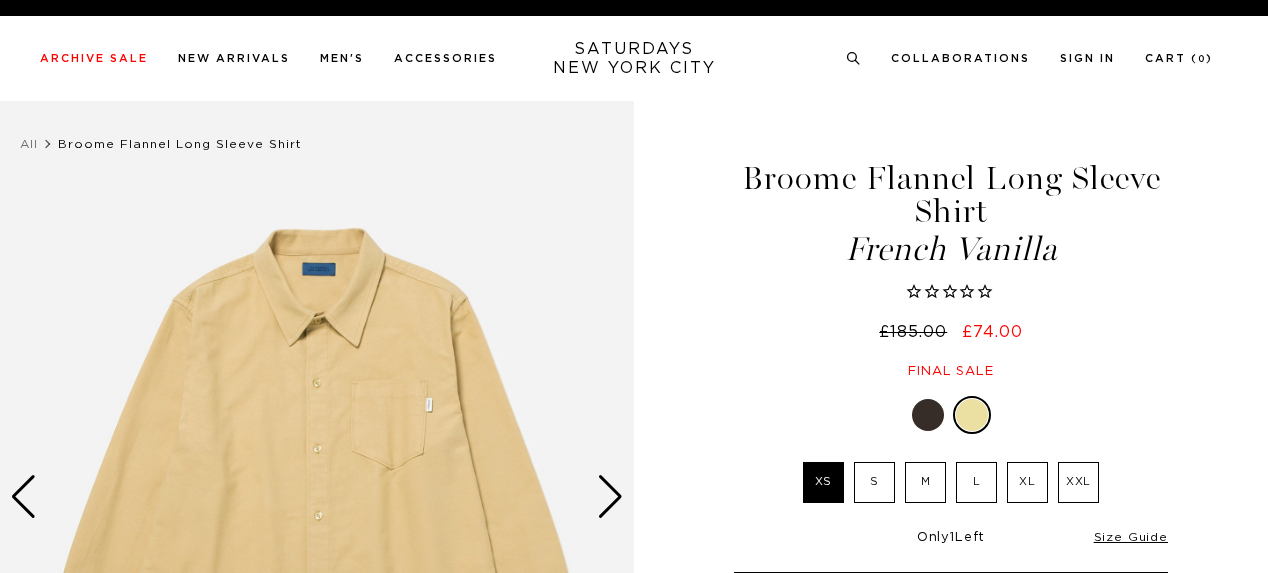scroll, scrollTop: 0, scrollLeft: 0, axis: both 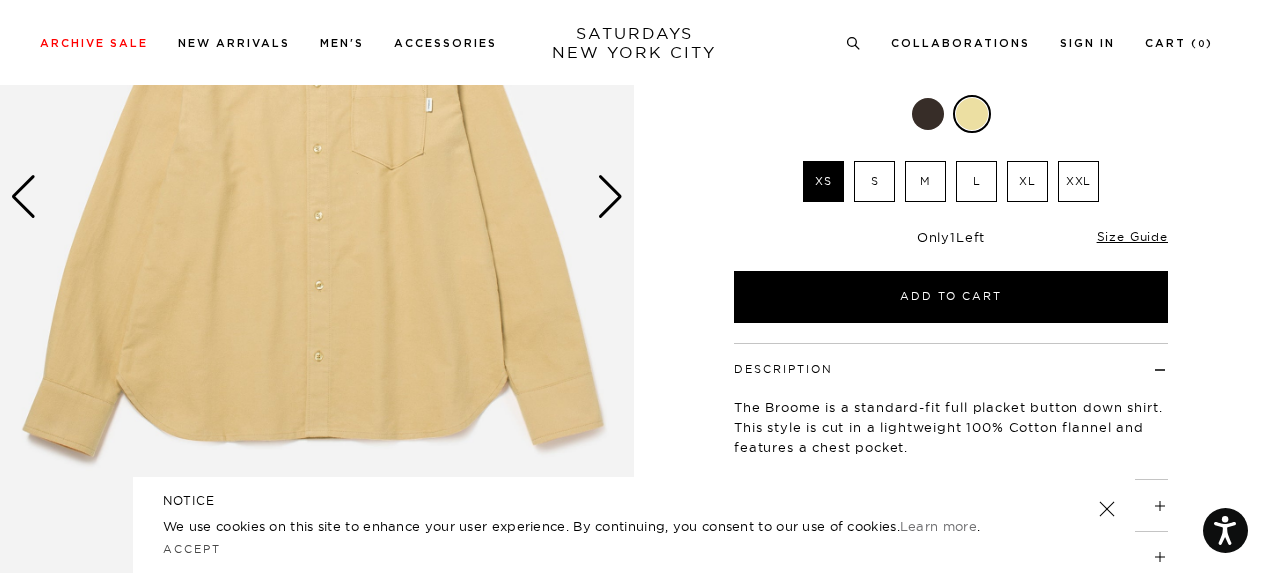 click at bounding box center (610, 197) 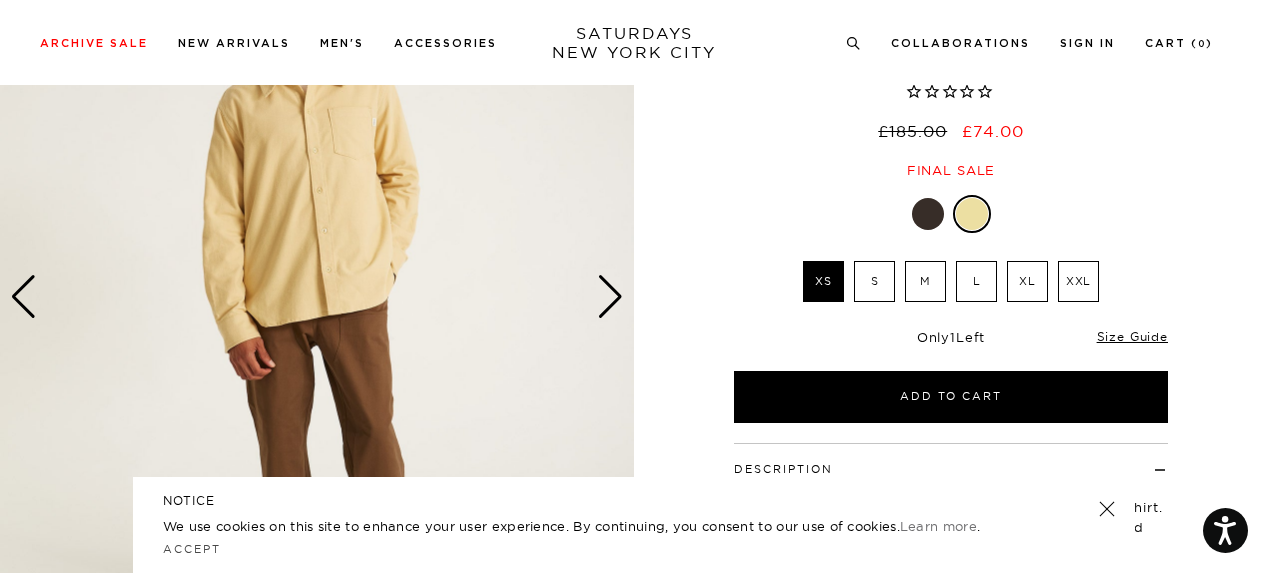 scroll, scrollTop: 0, scrollLeft: 0, axis: both 